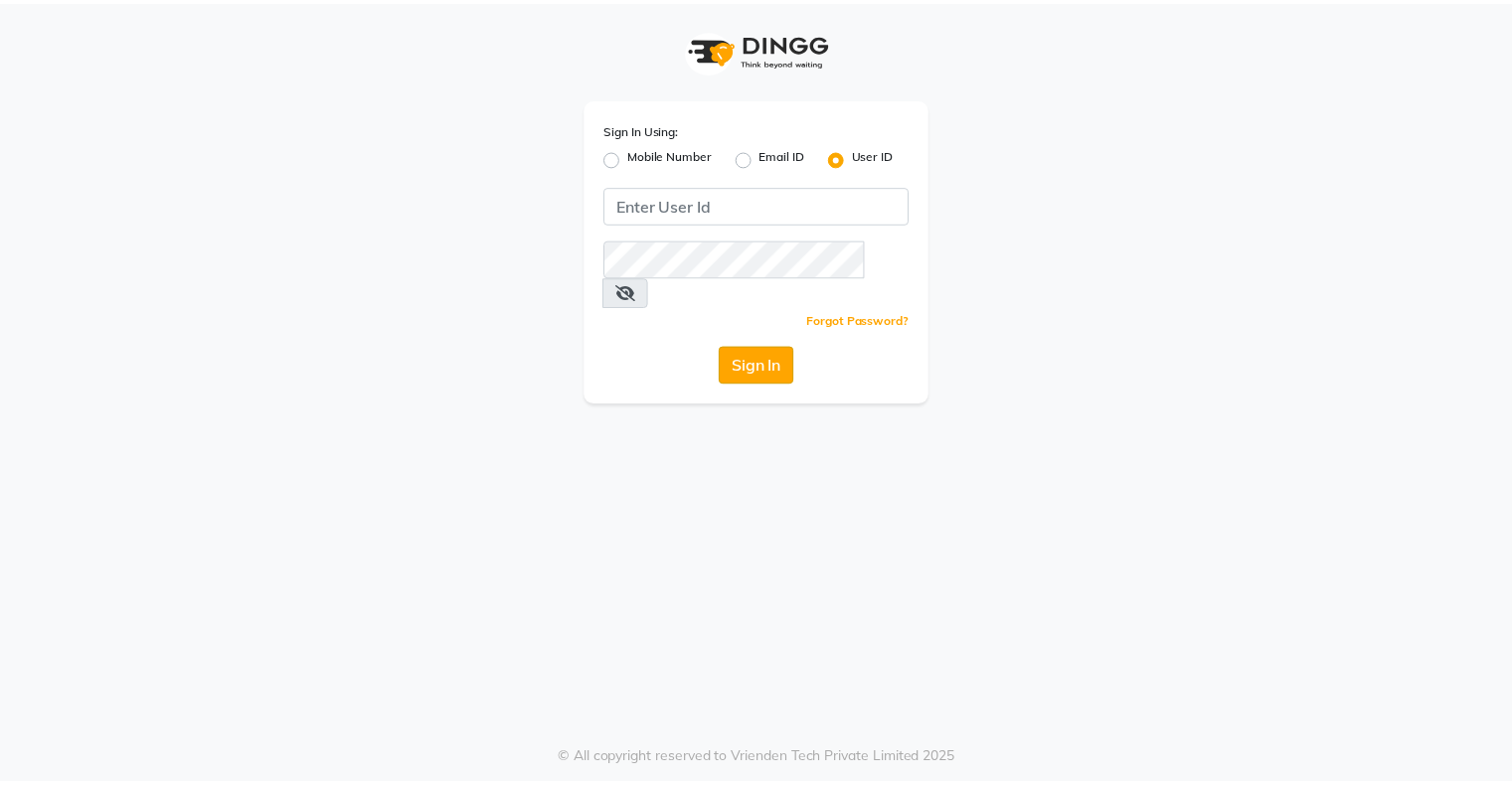 scroll, scrollTop: 0, scrollLeft: 0, axis: both 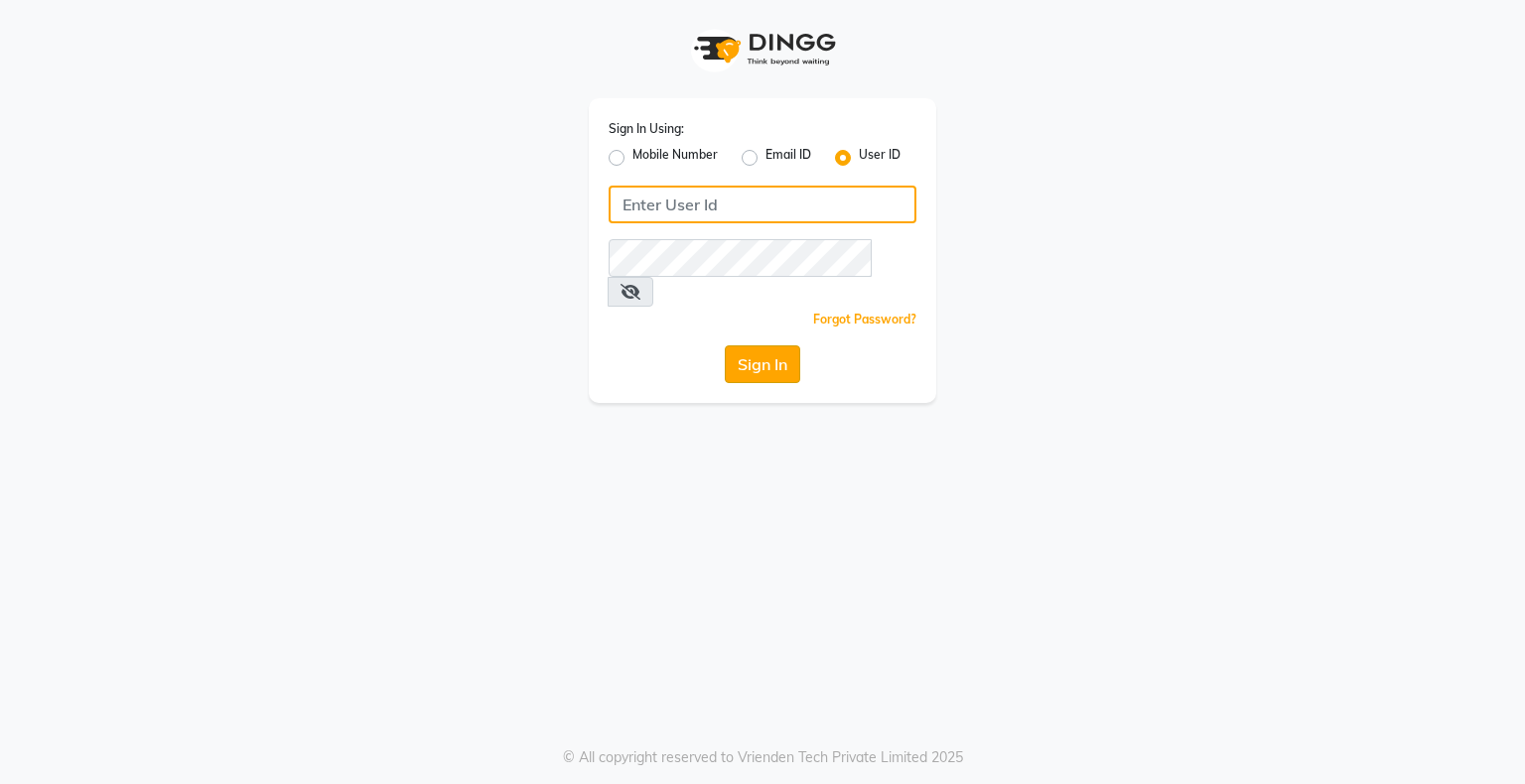 type on "ishasalon" 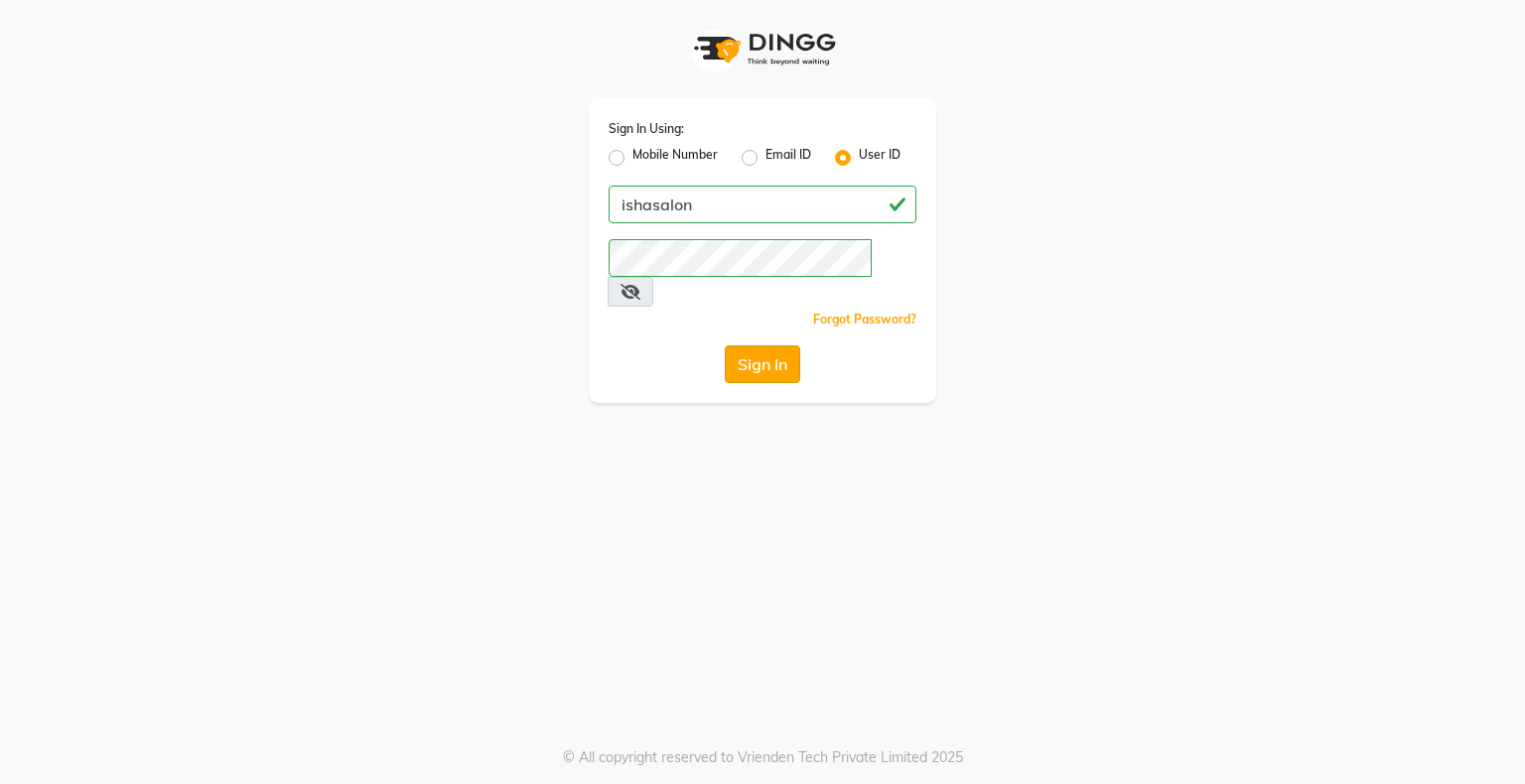 click on "Sign In" 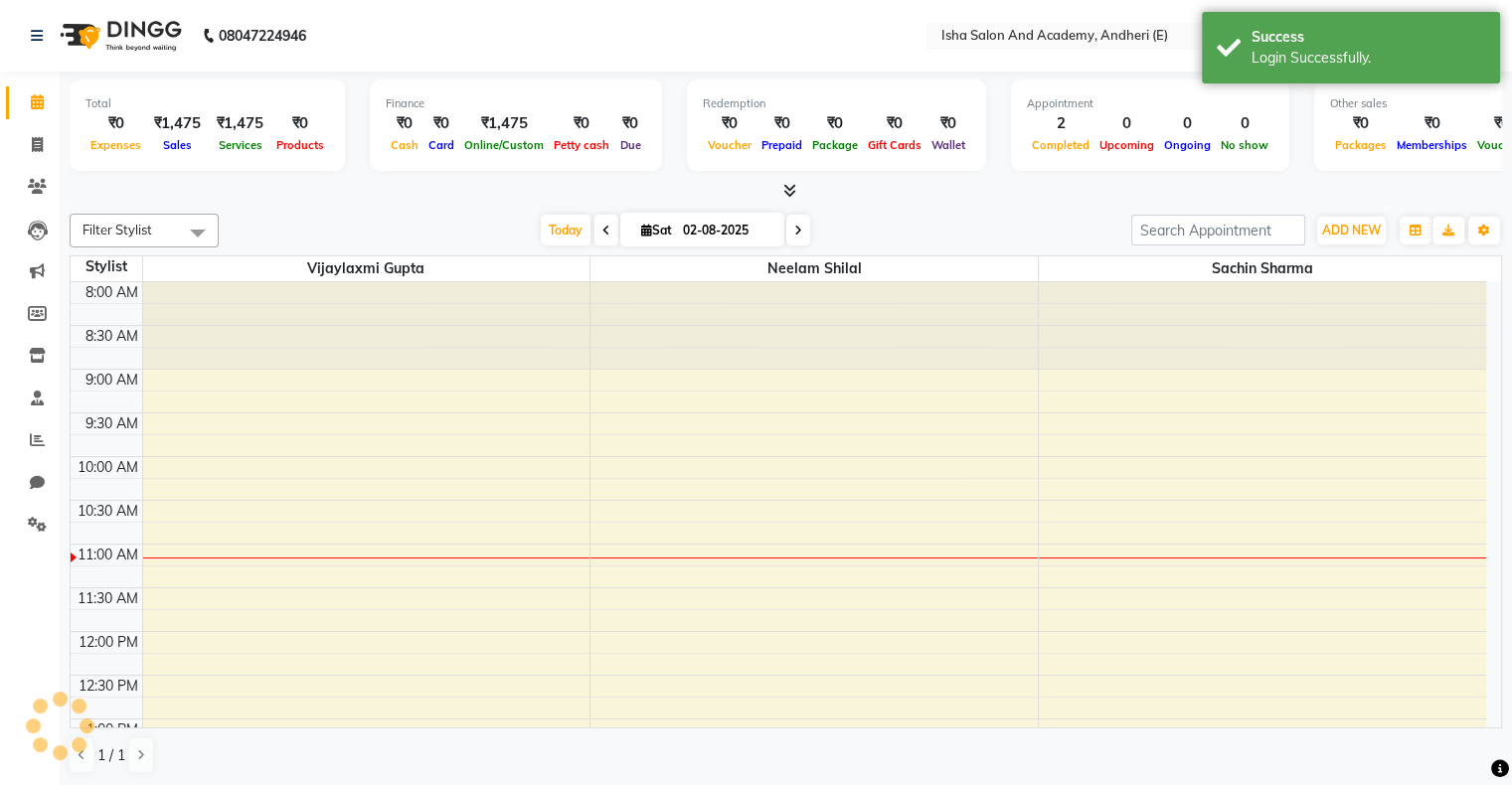 scroll, scrollTop: 0, scrollLeft: 0, axis: both 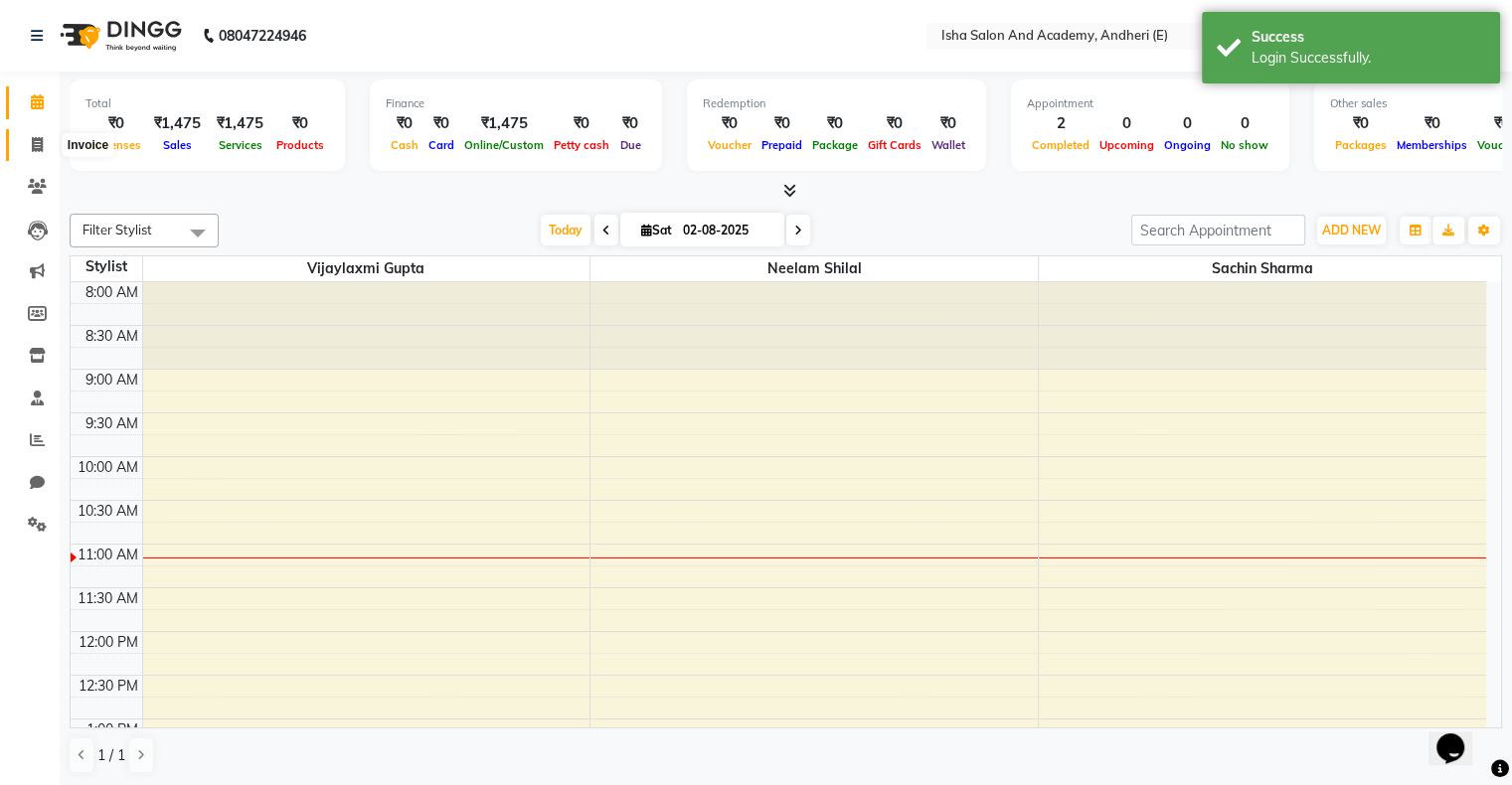 click 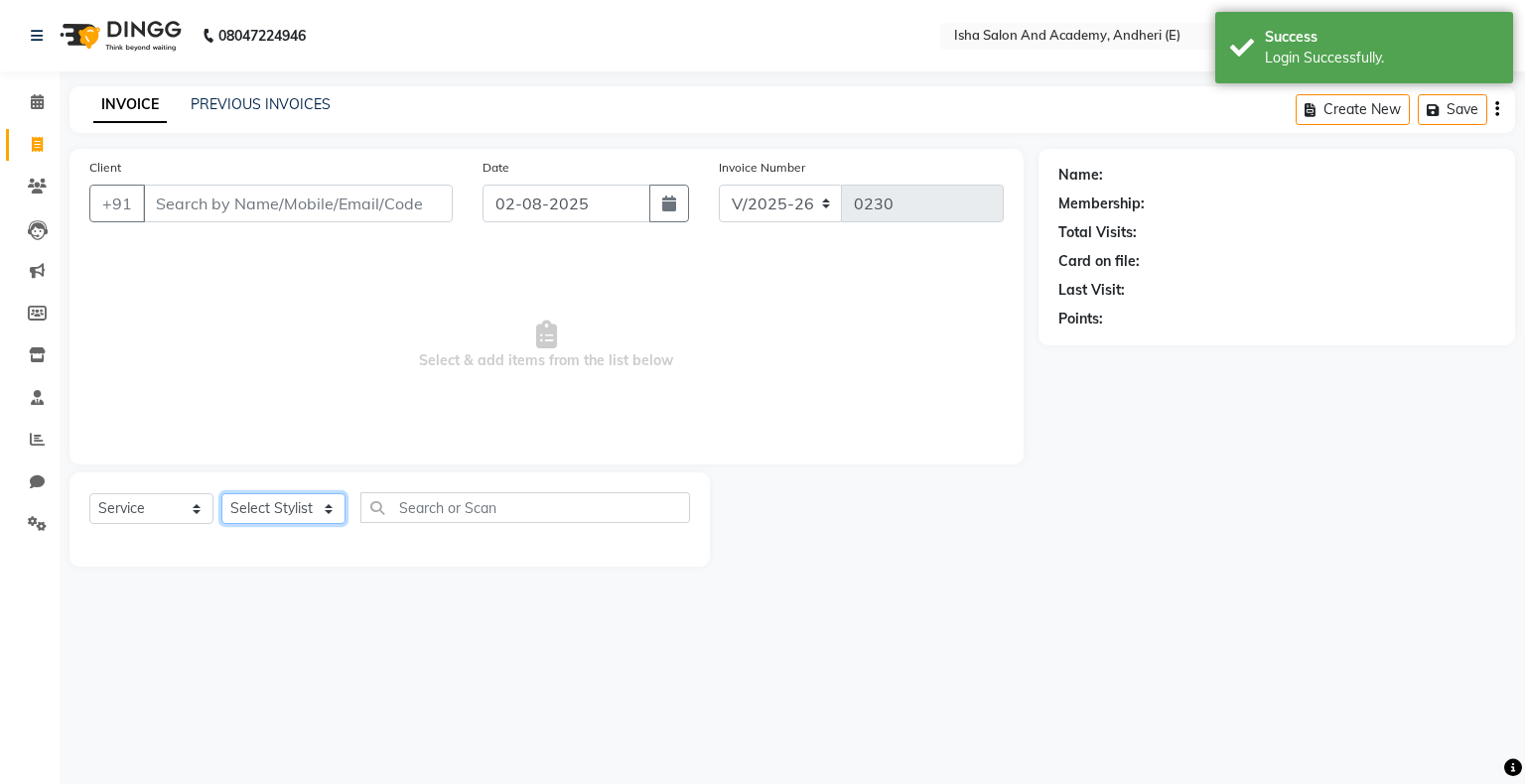 click on "Select Stylist Neelam shilal Sachin sharma Vijaylaxmi Gupta" 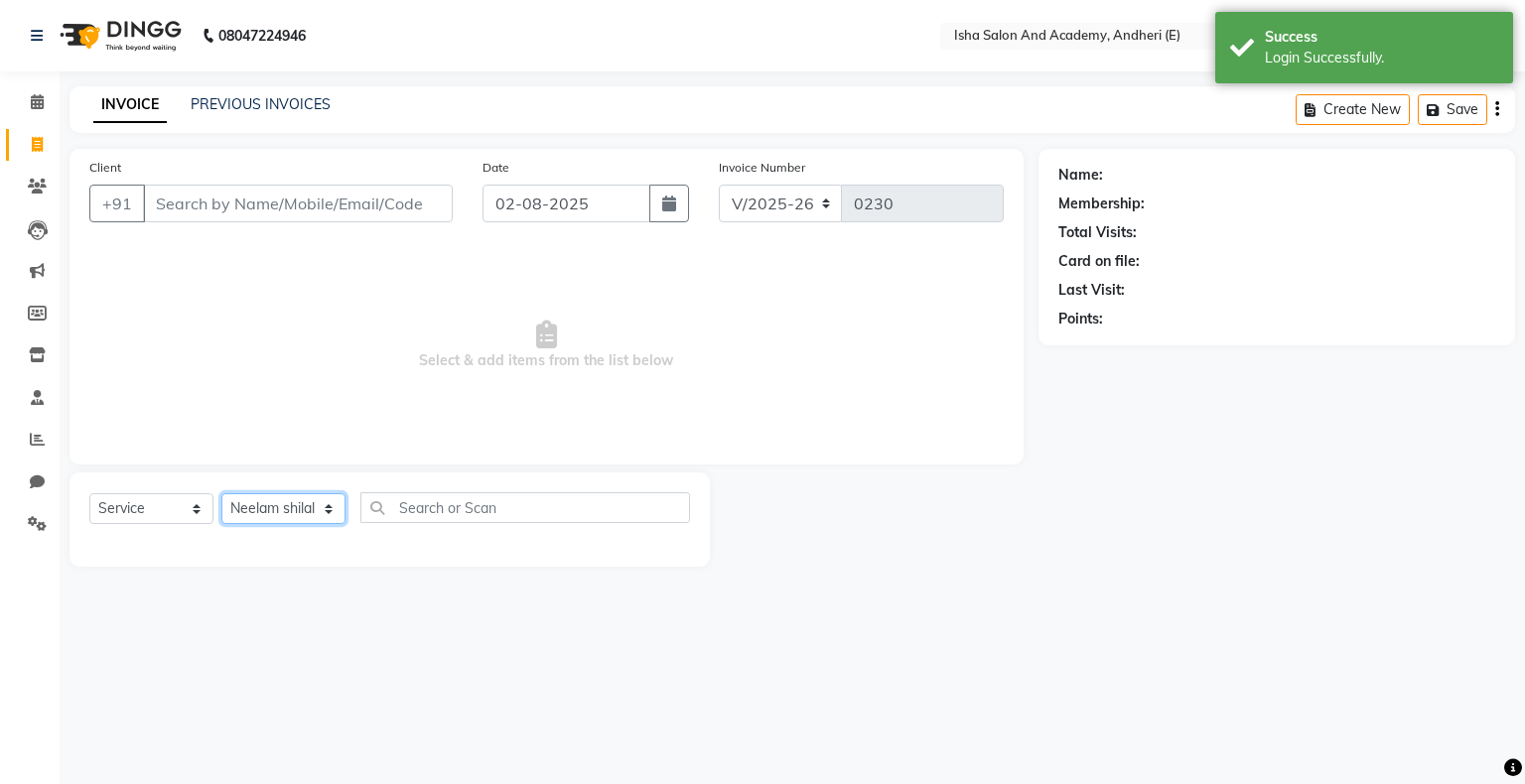 click on "Select Stylist Neelam shilal Sachin sharma Vijaylaxmi Gupta" 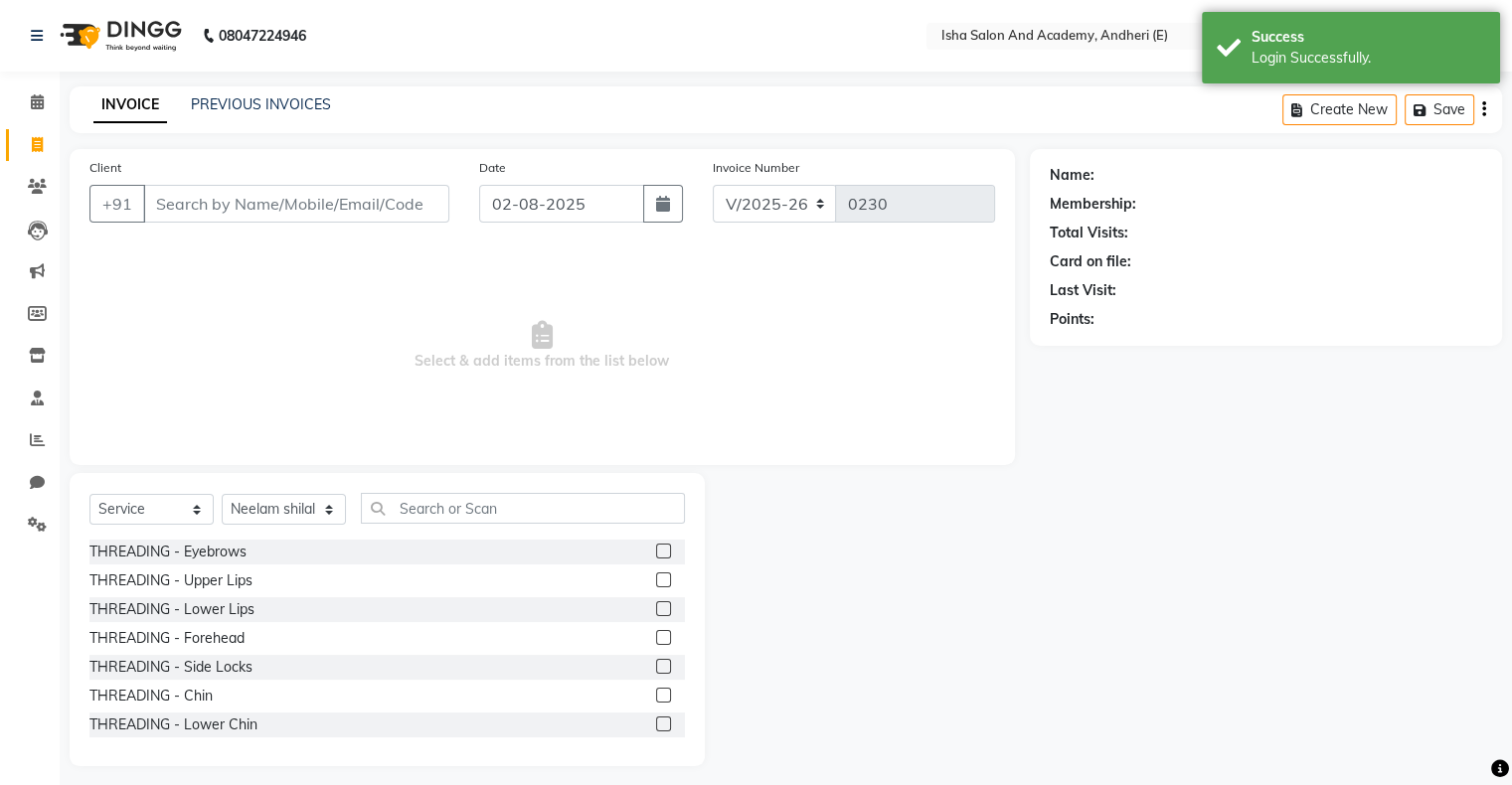click on "THREADING - Upper Lips" 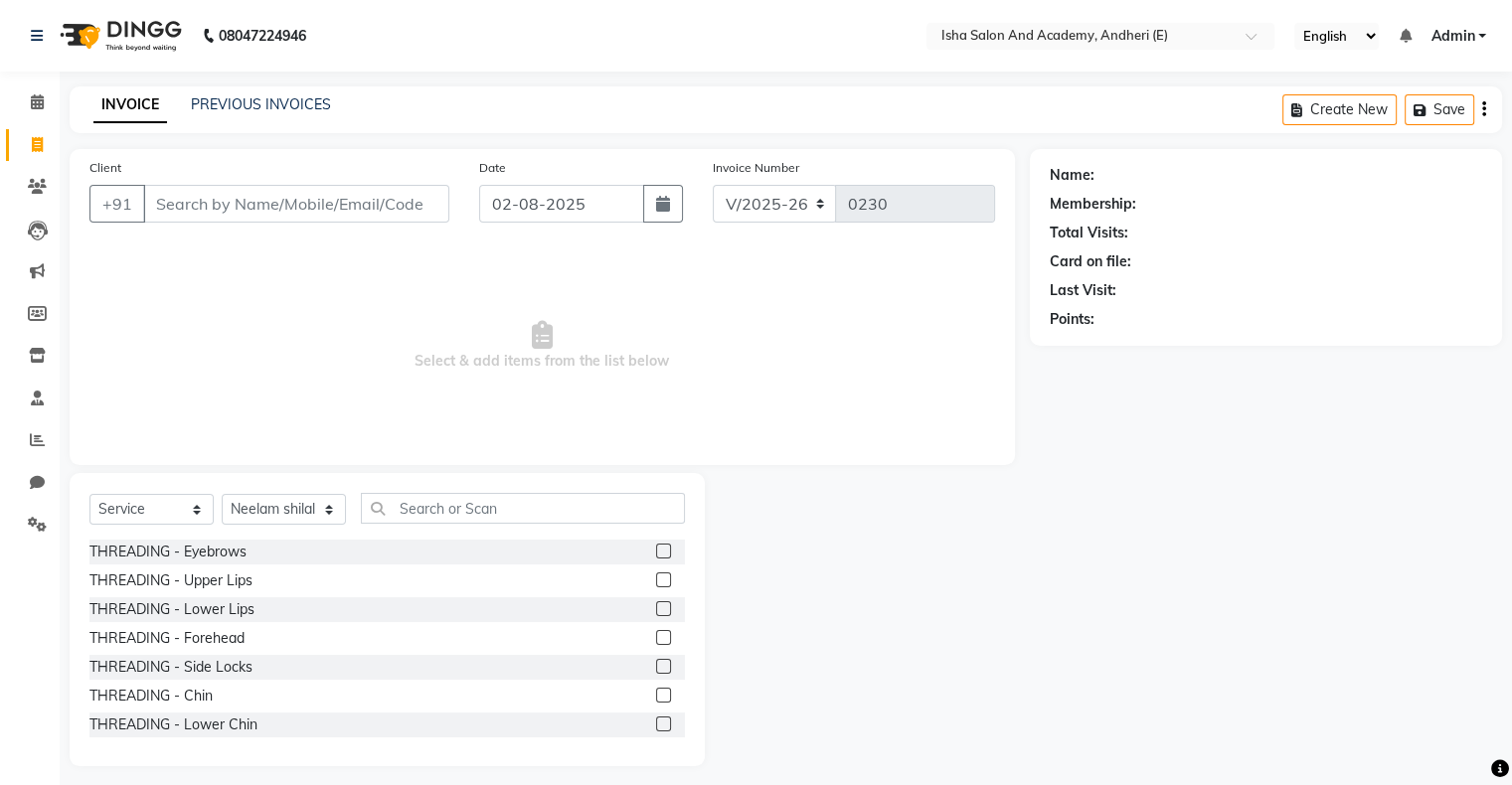 click 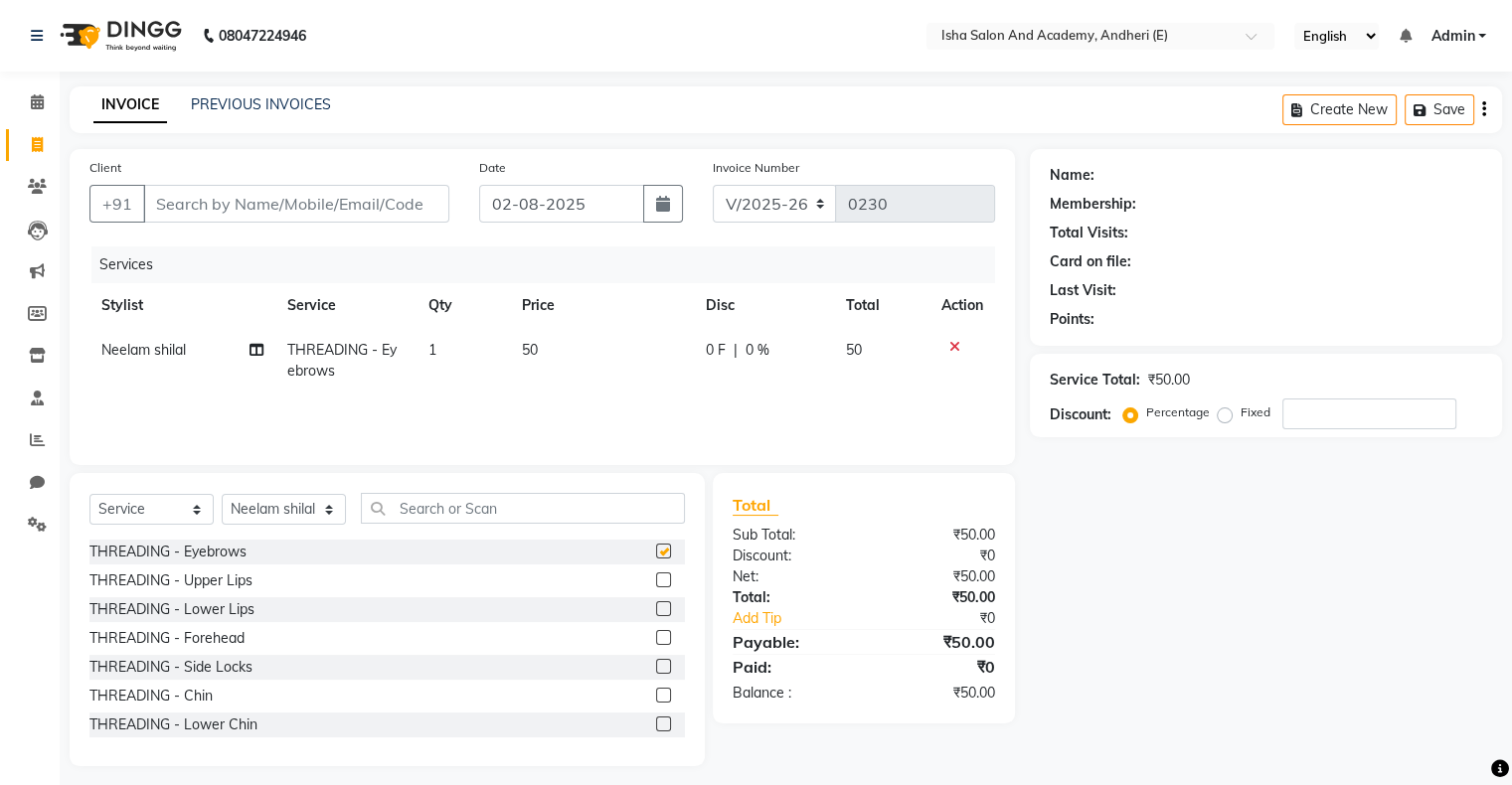 checkbox on "false" 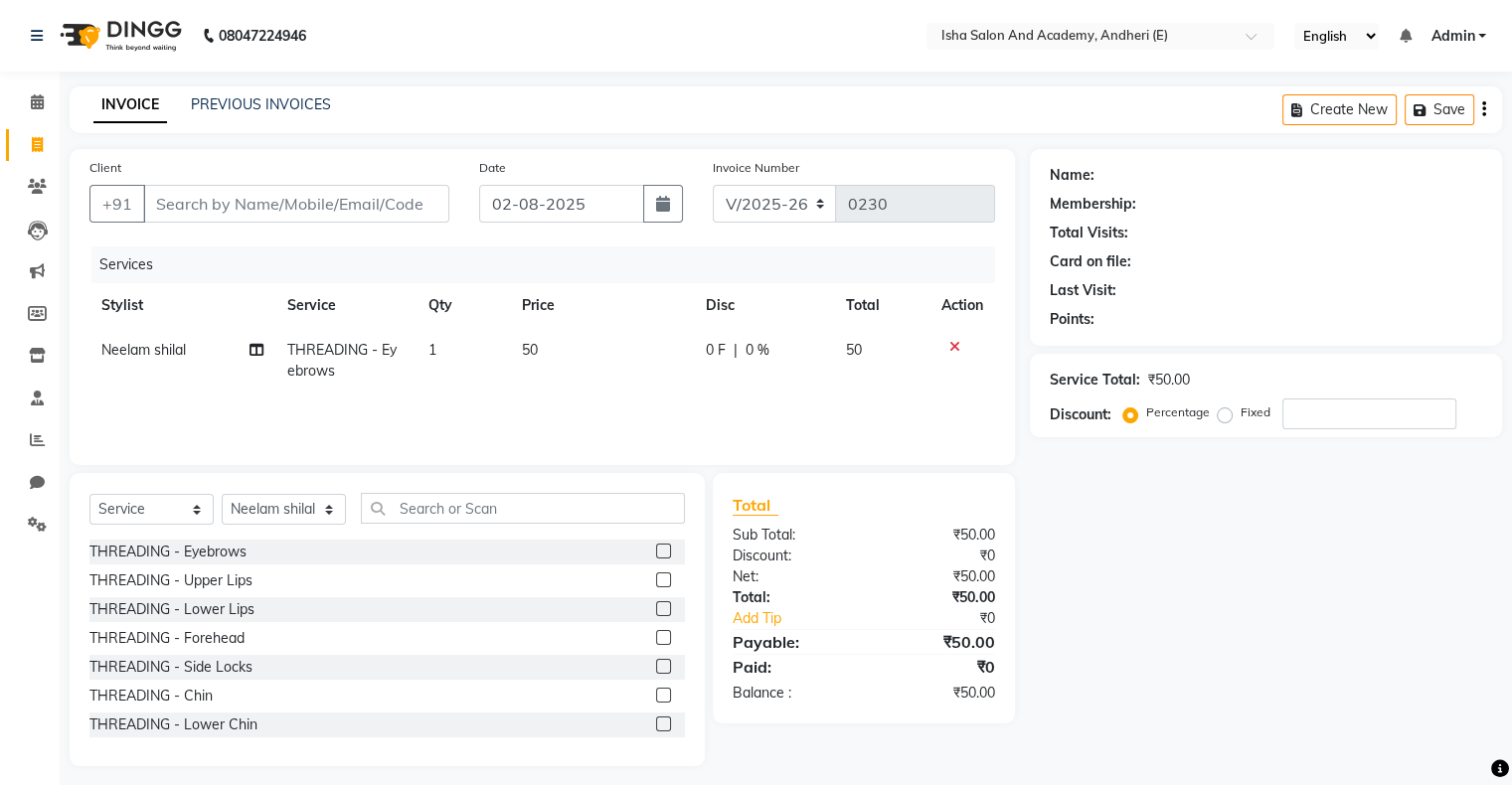 click 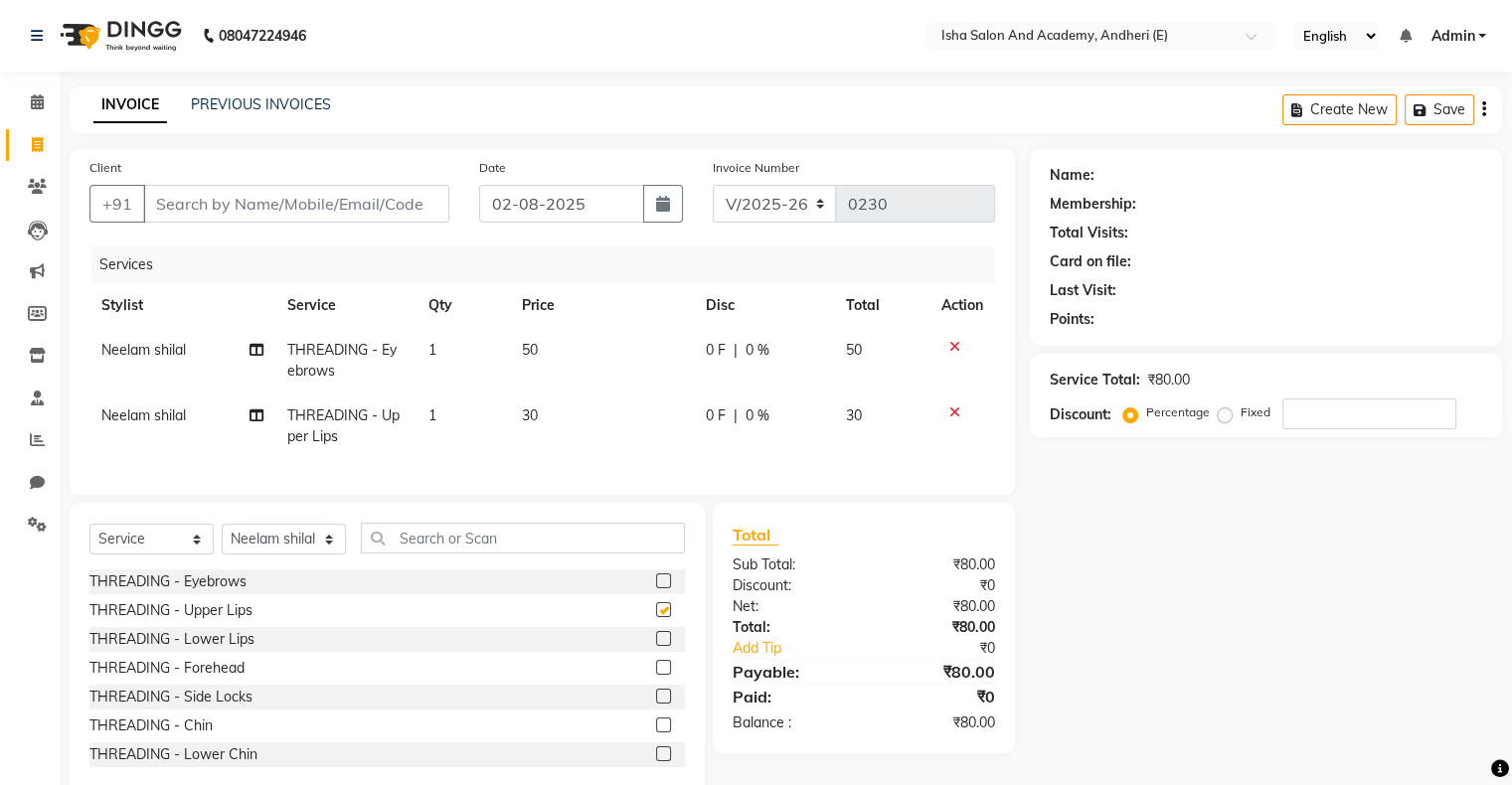 checkbox on "false" 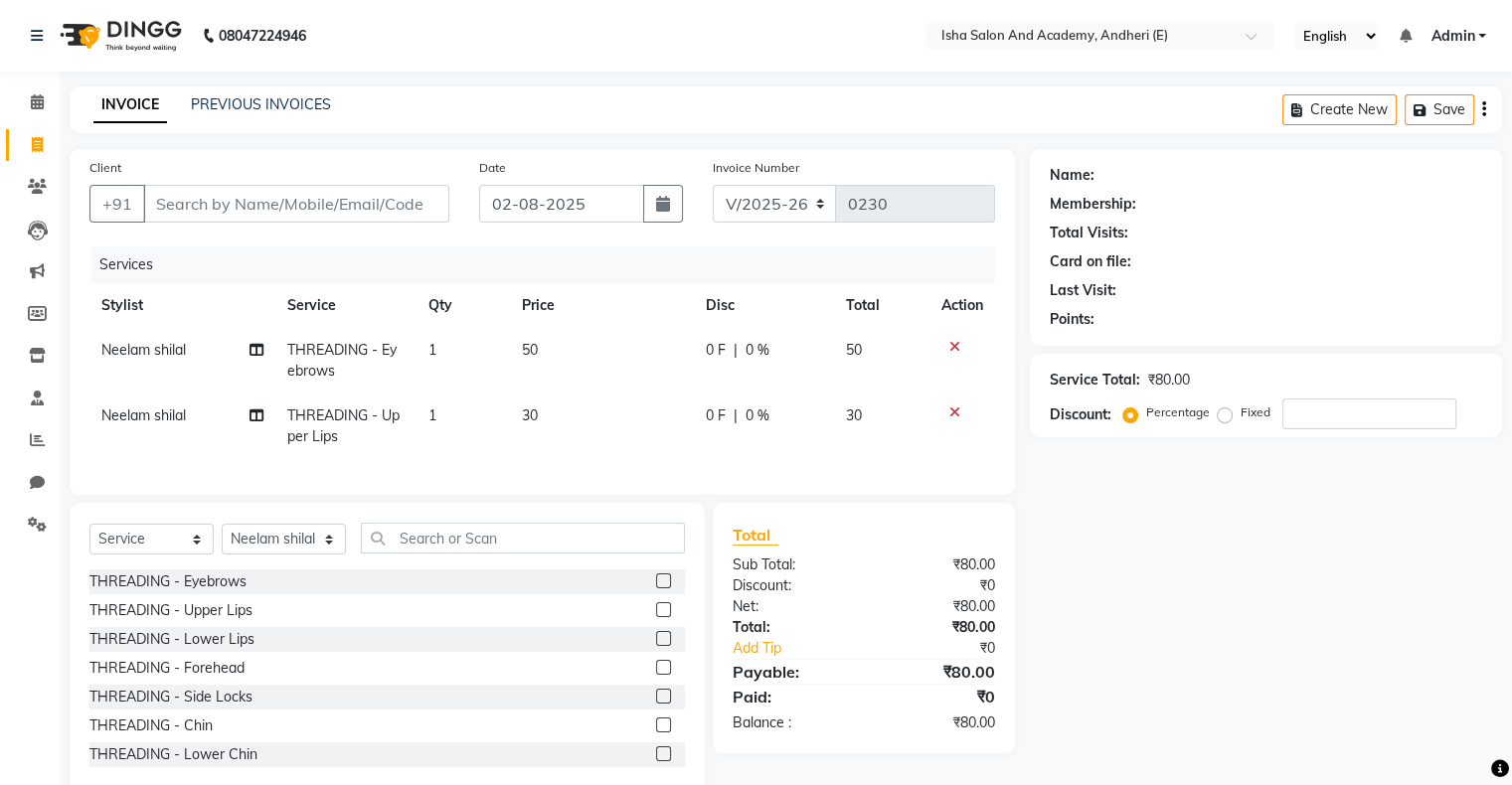 click 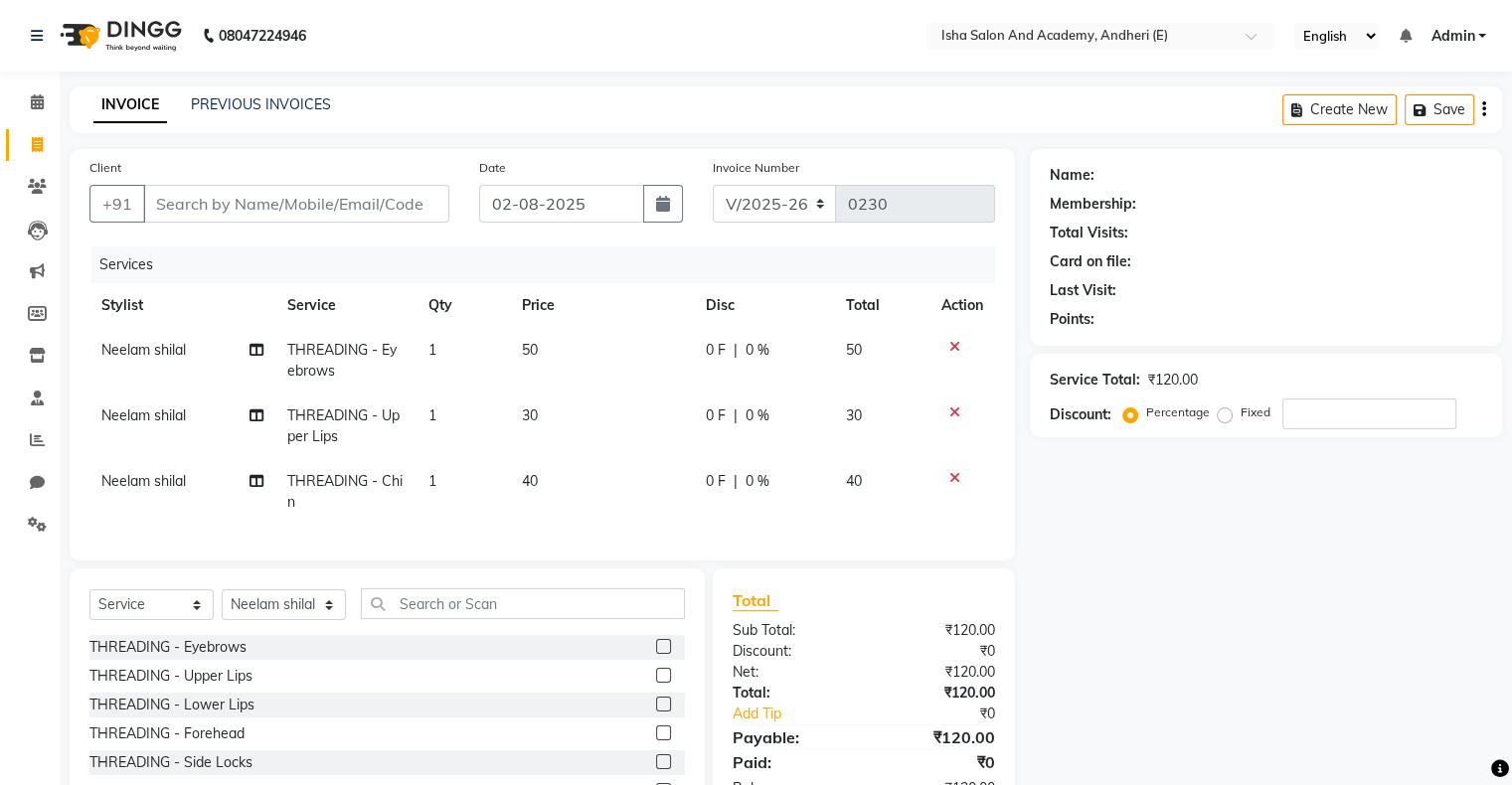 checkbox on "false" 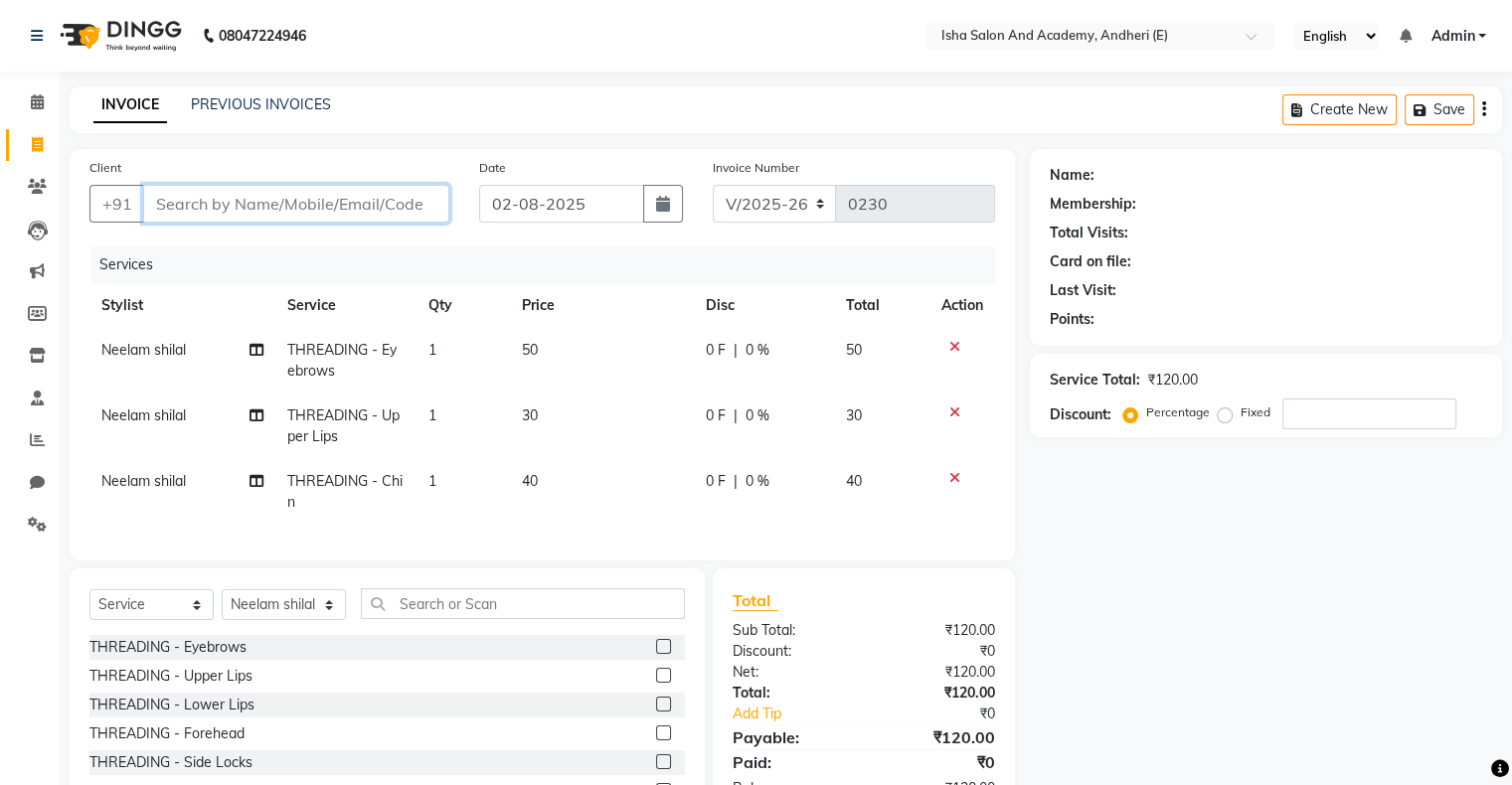 click on "Client" at bounding box center [296, 204] 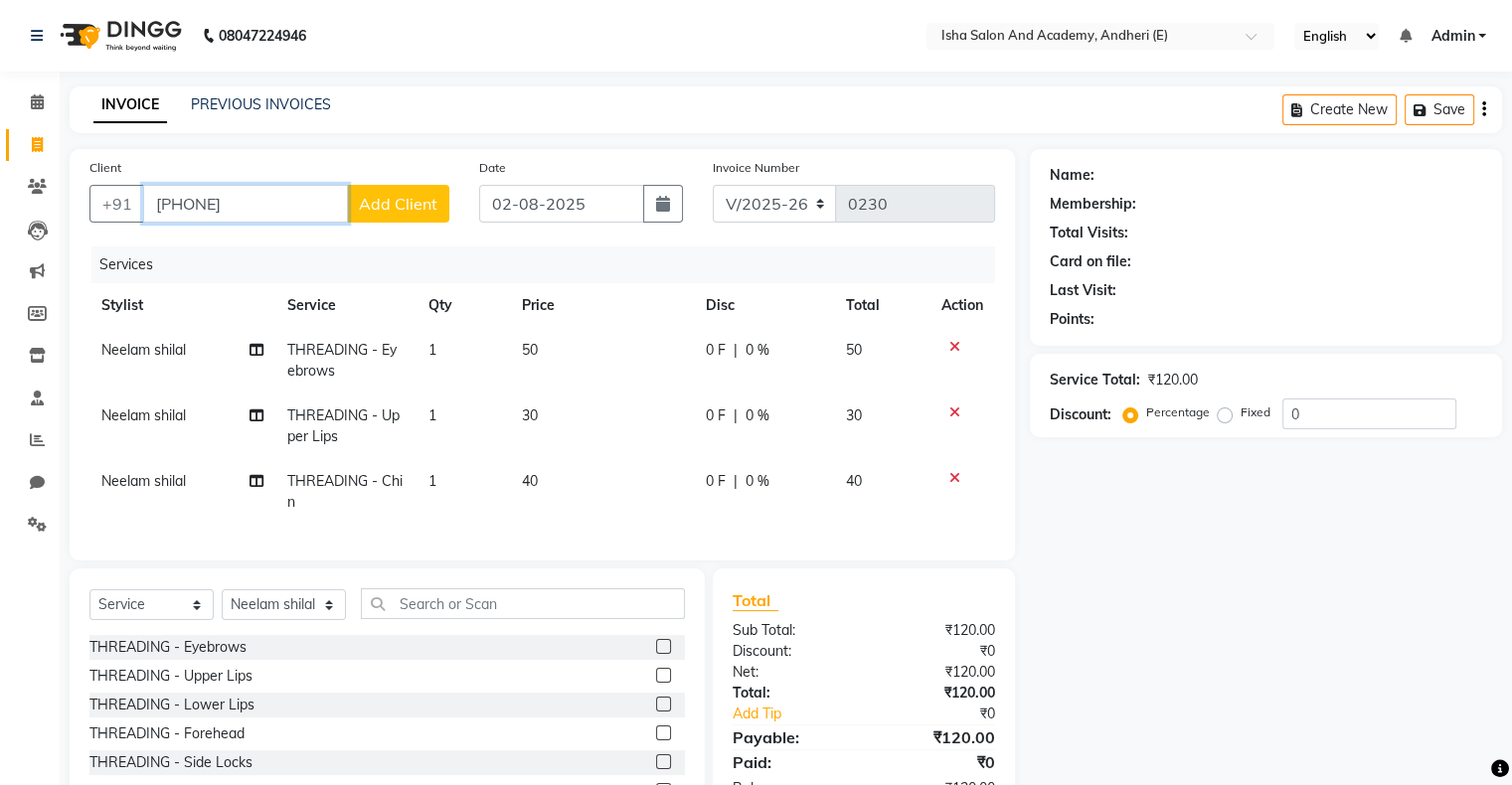 type on "[PHONE]" 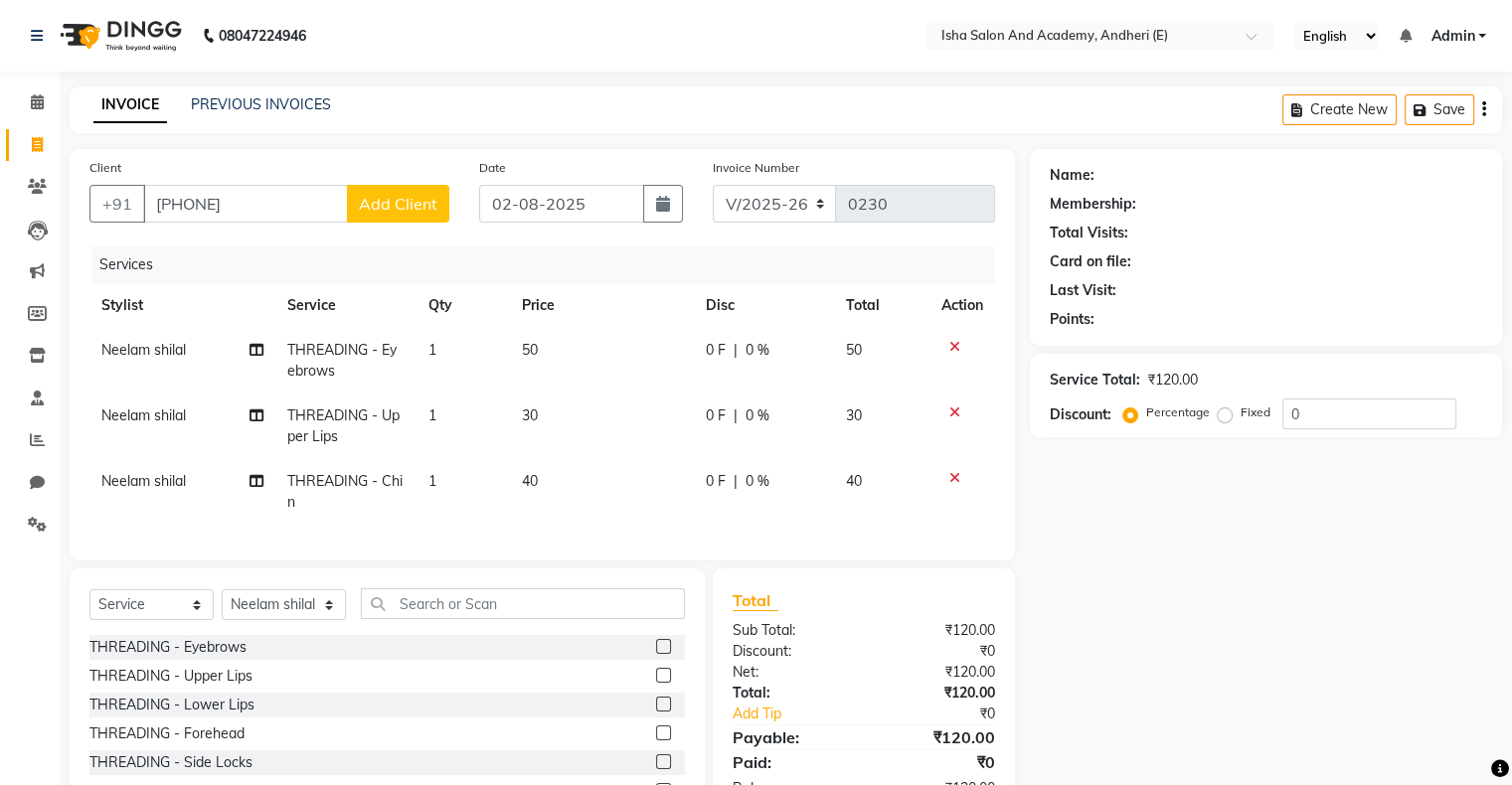 click on "Add Client" 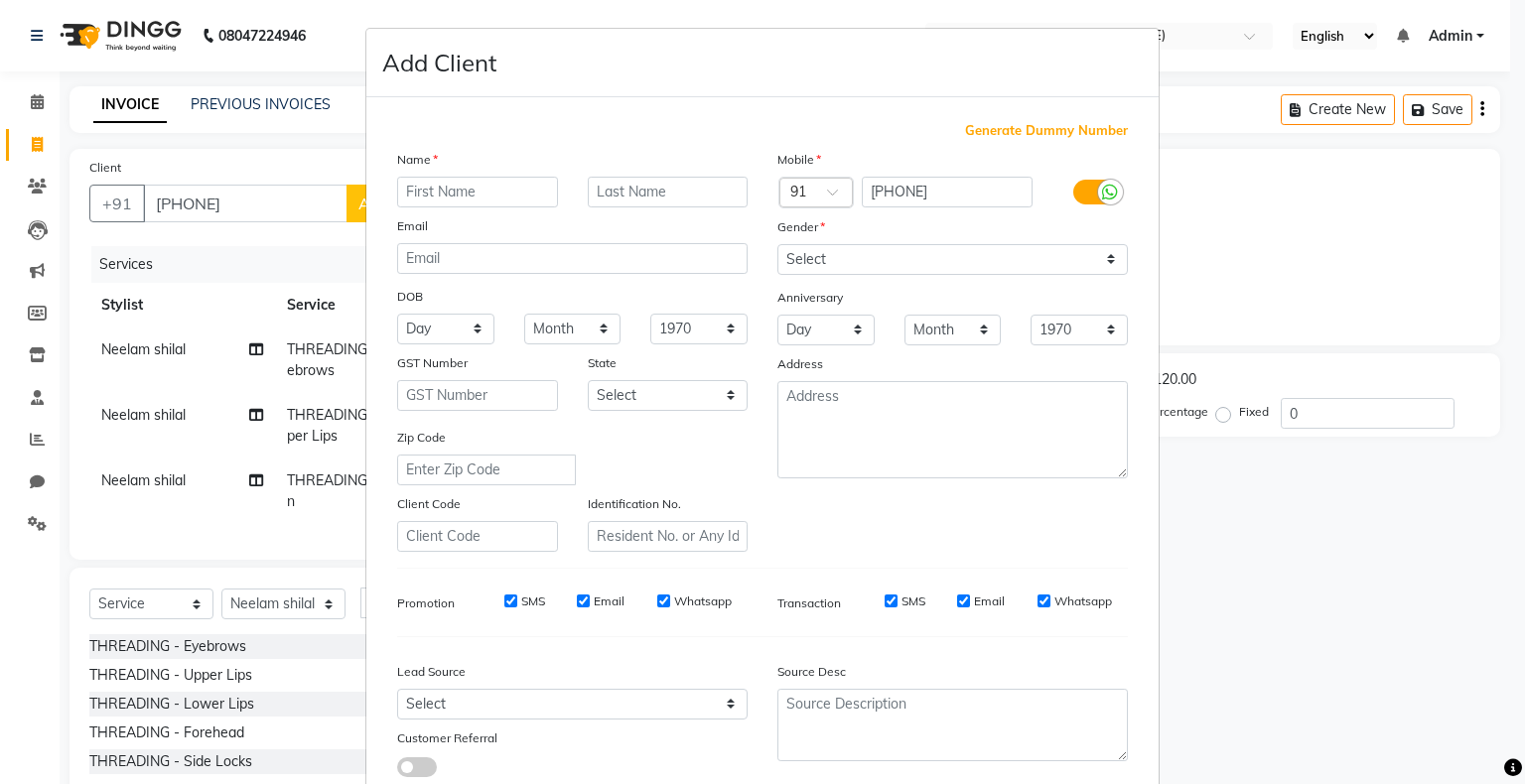 click at bounding box center [478, 192] 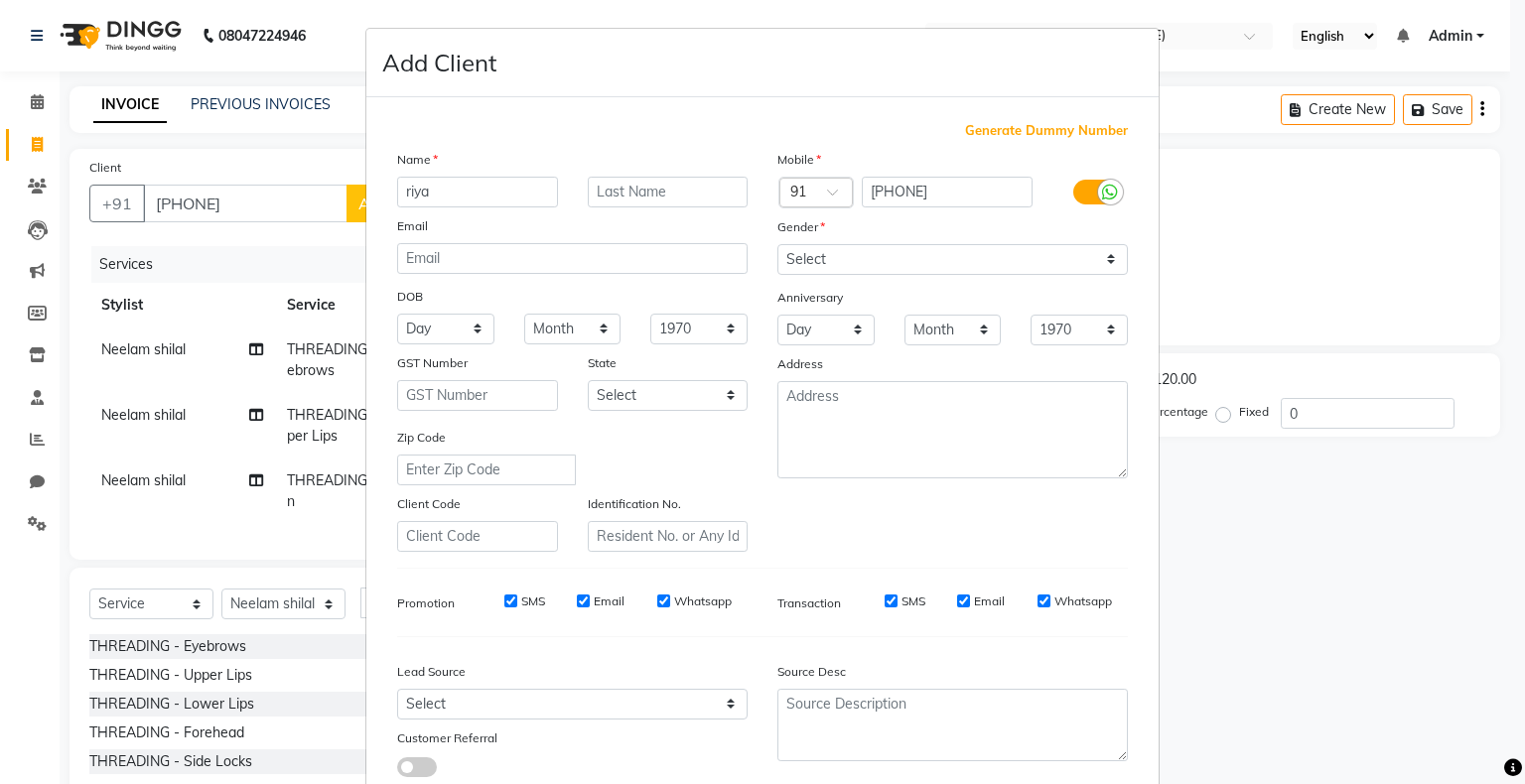 type on "riya" 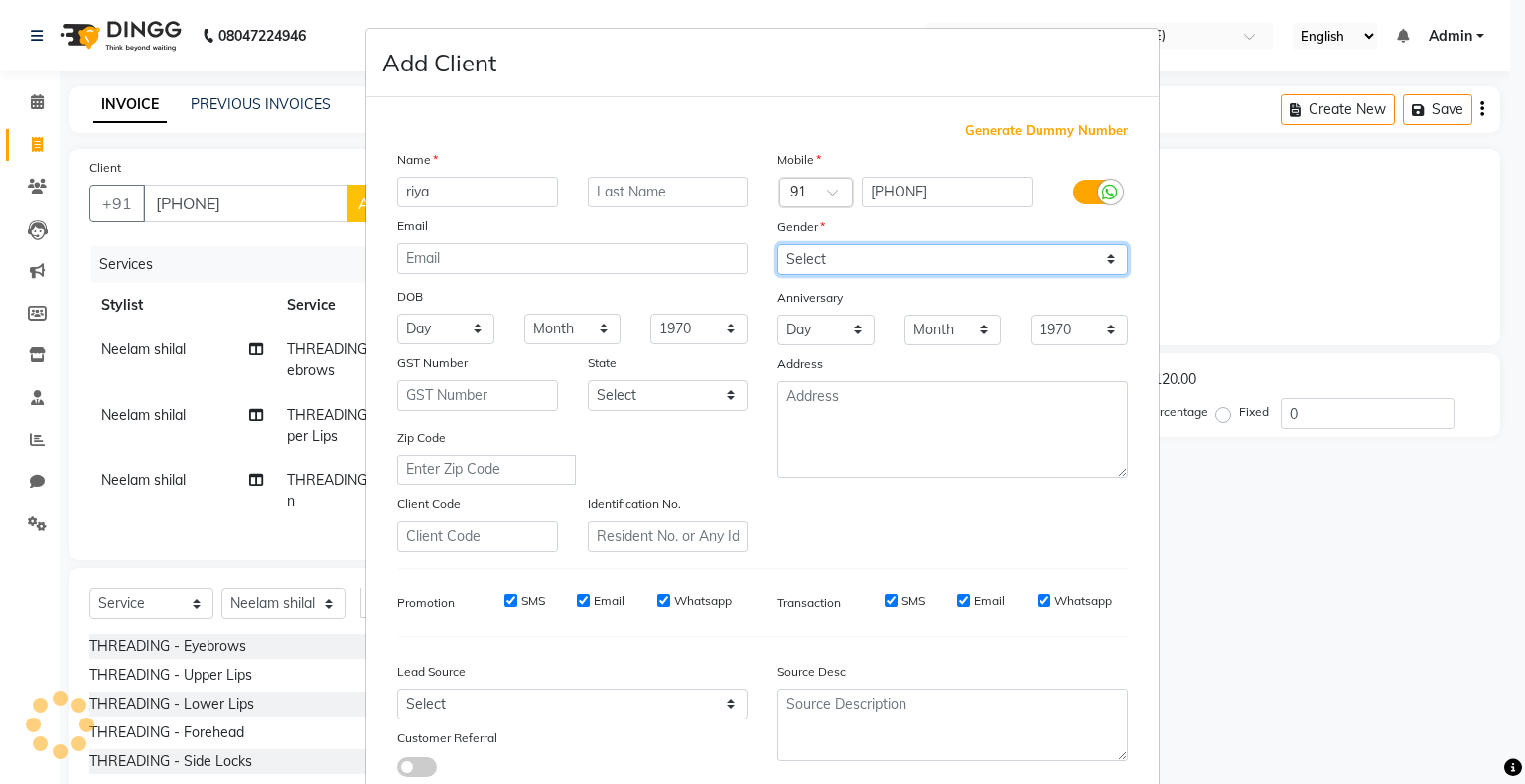 click on "Select Male Female Other Prefer Not To Say" at bounding box center (952, 259) 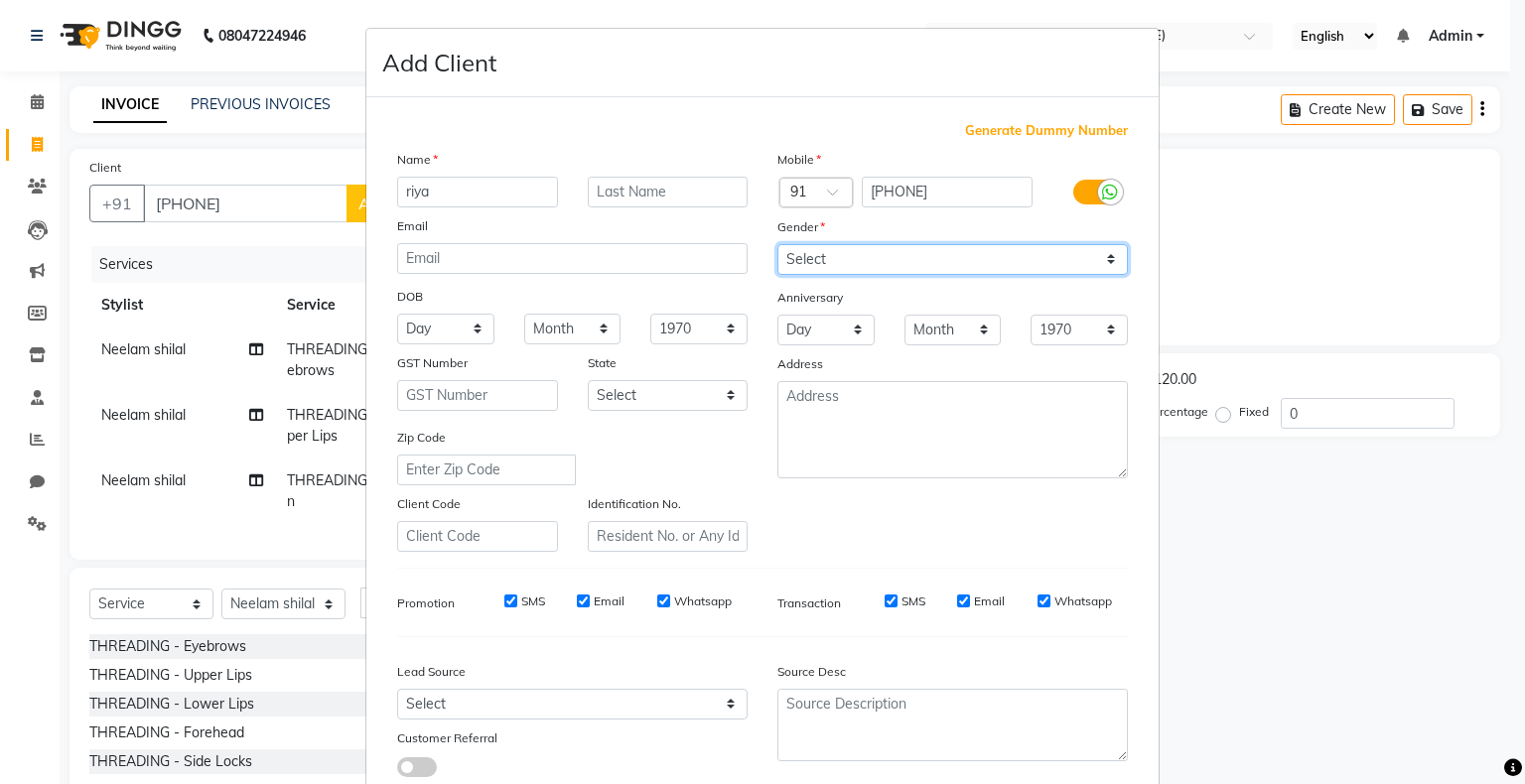 select on "female" 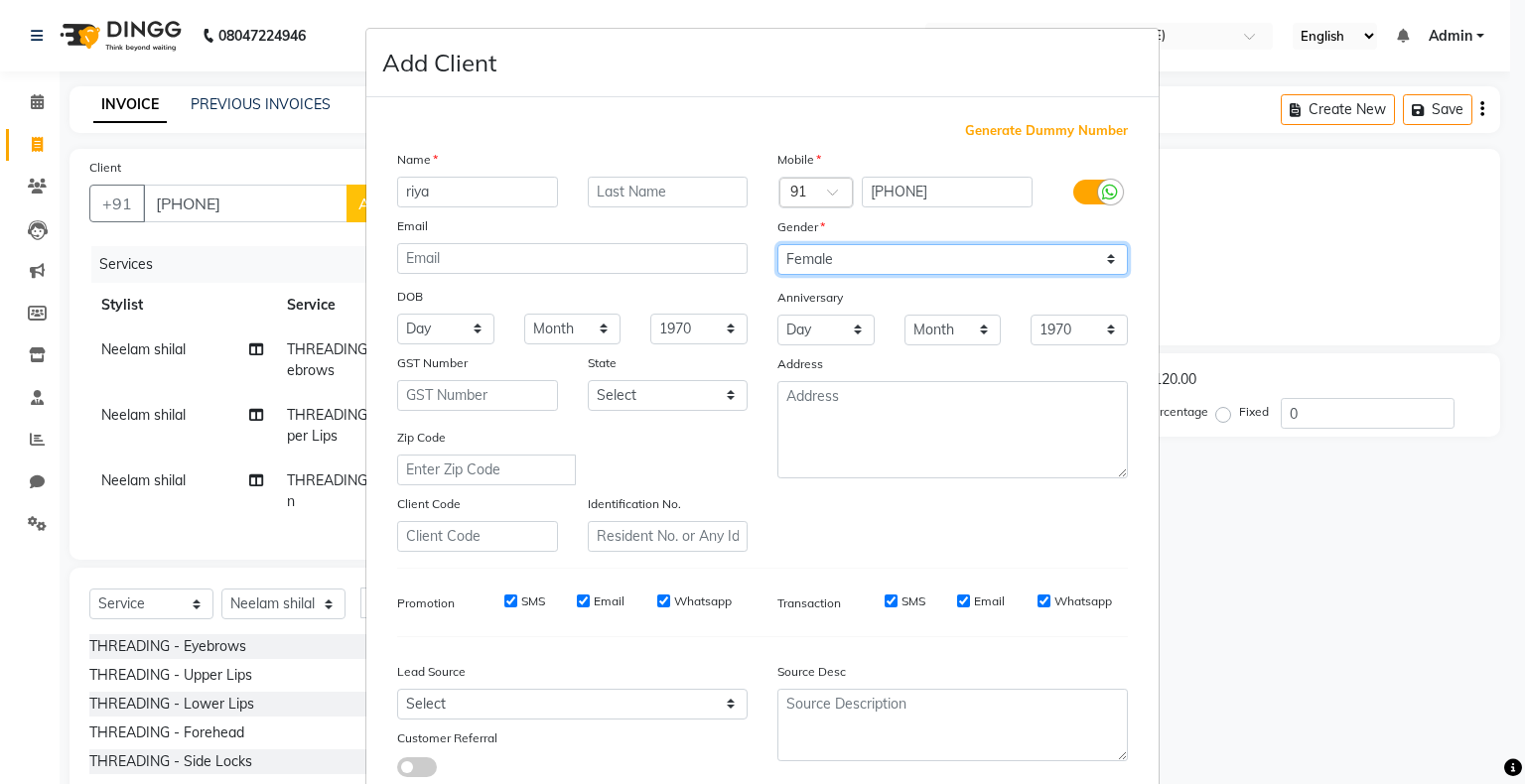 click on "Select Male Female Other Prefer Not To Say" at bounding box center (952, 259) 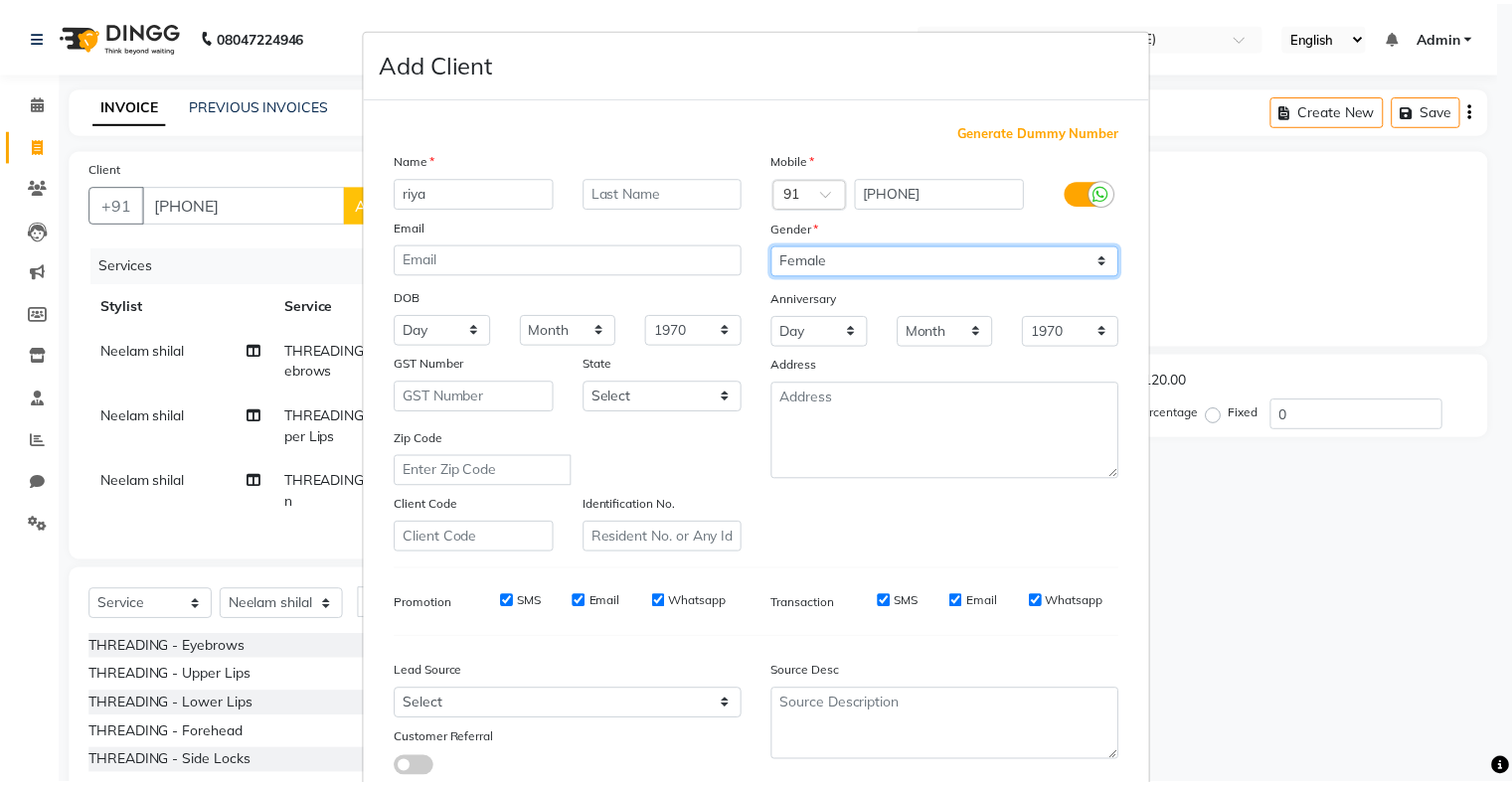 scroll, scrollTop: 141, scrollLeft: 0, axis: vertical 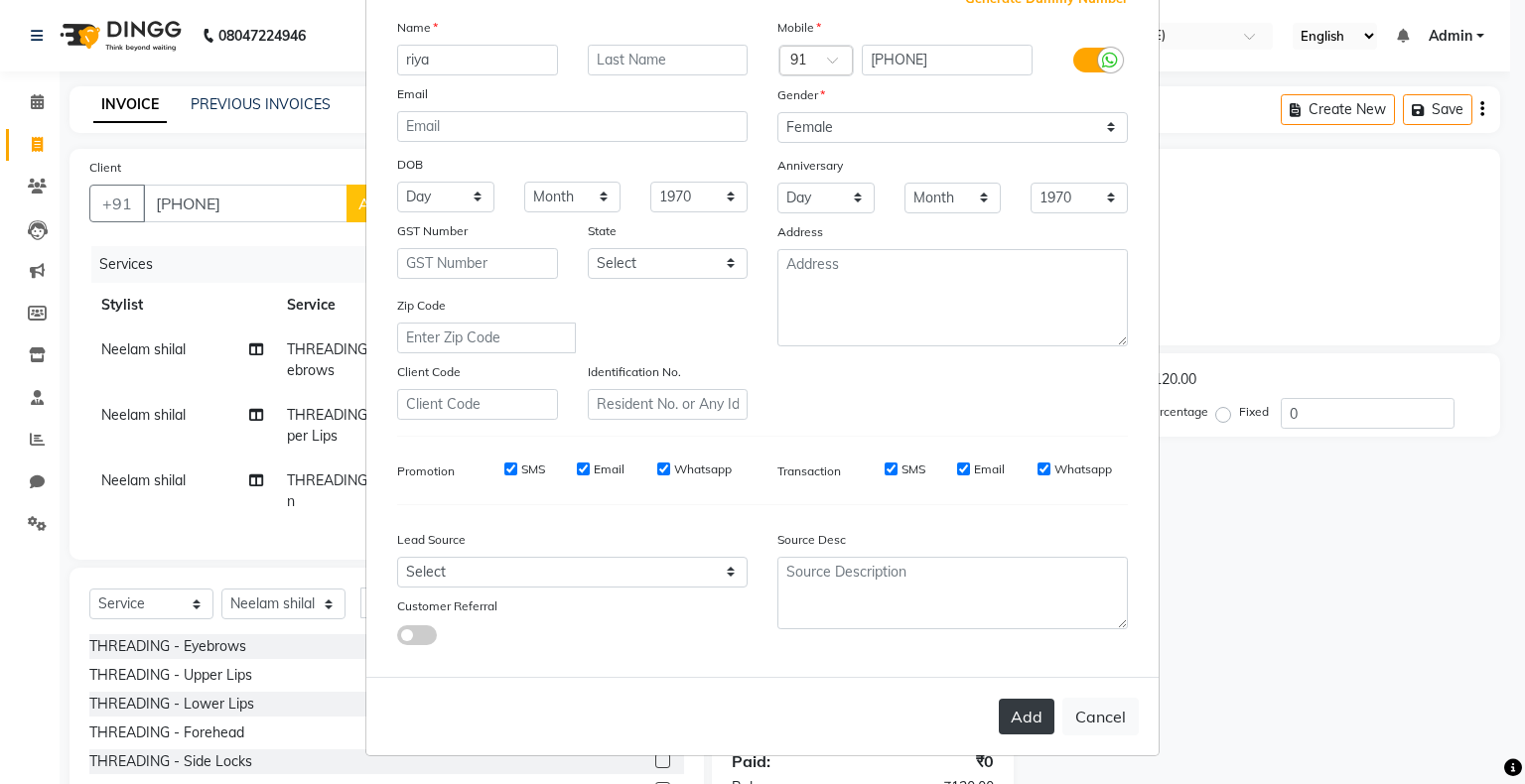 click on "Add" at bounding box center [1027, 717] 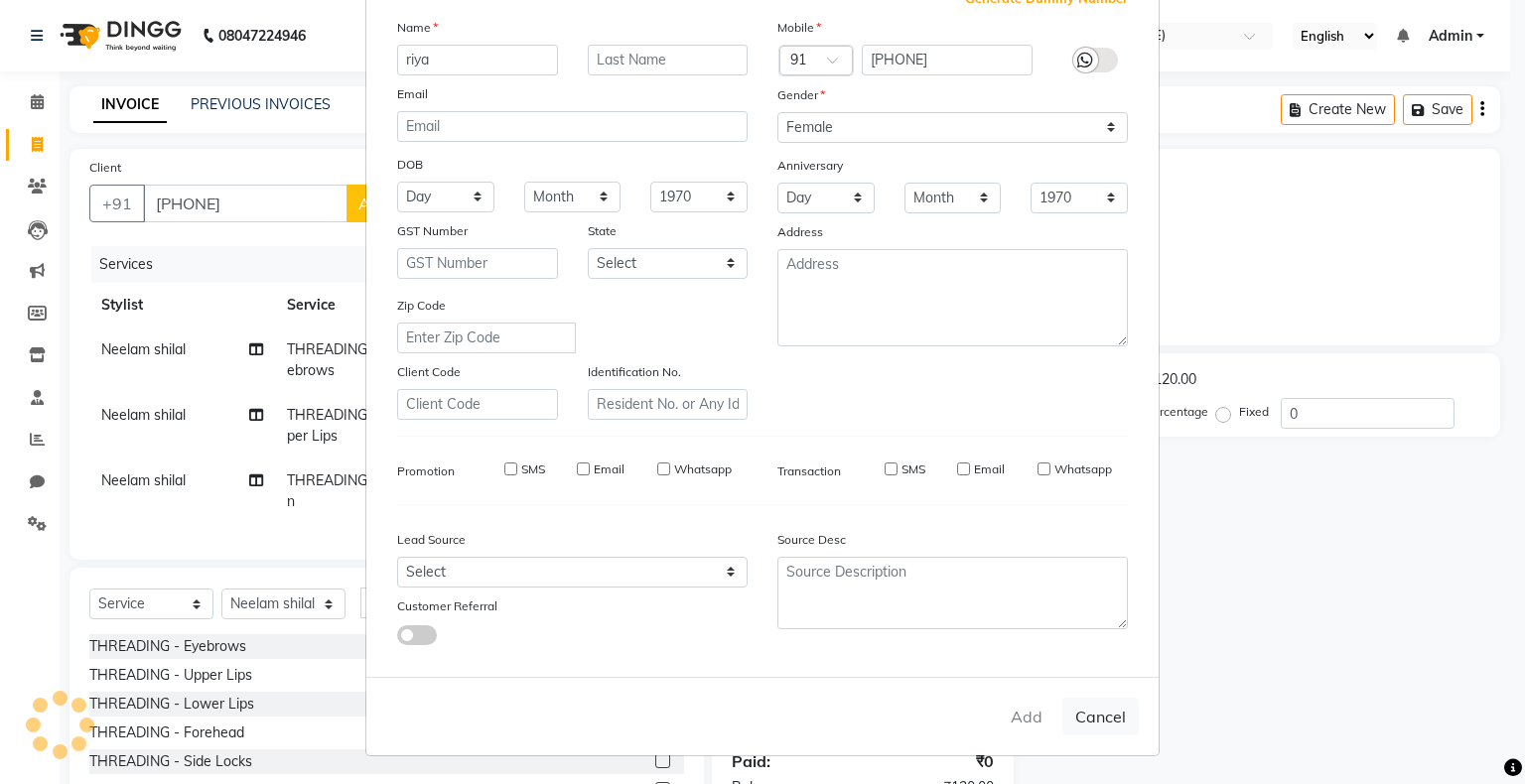 type 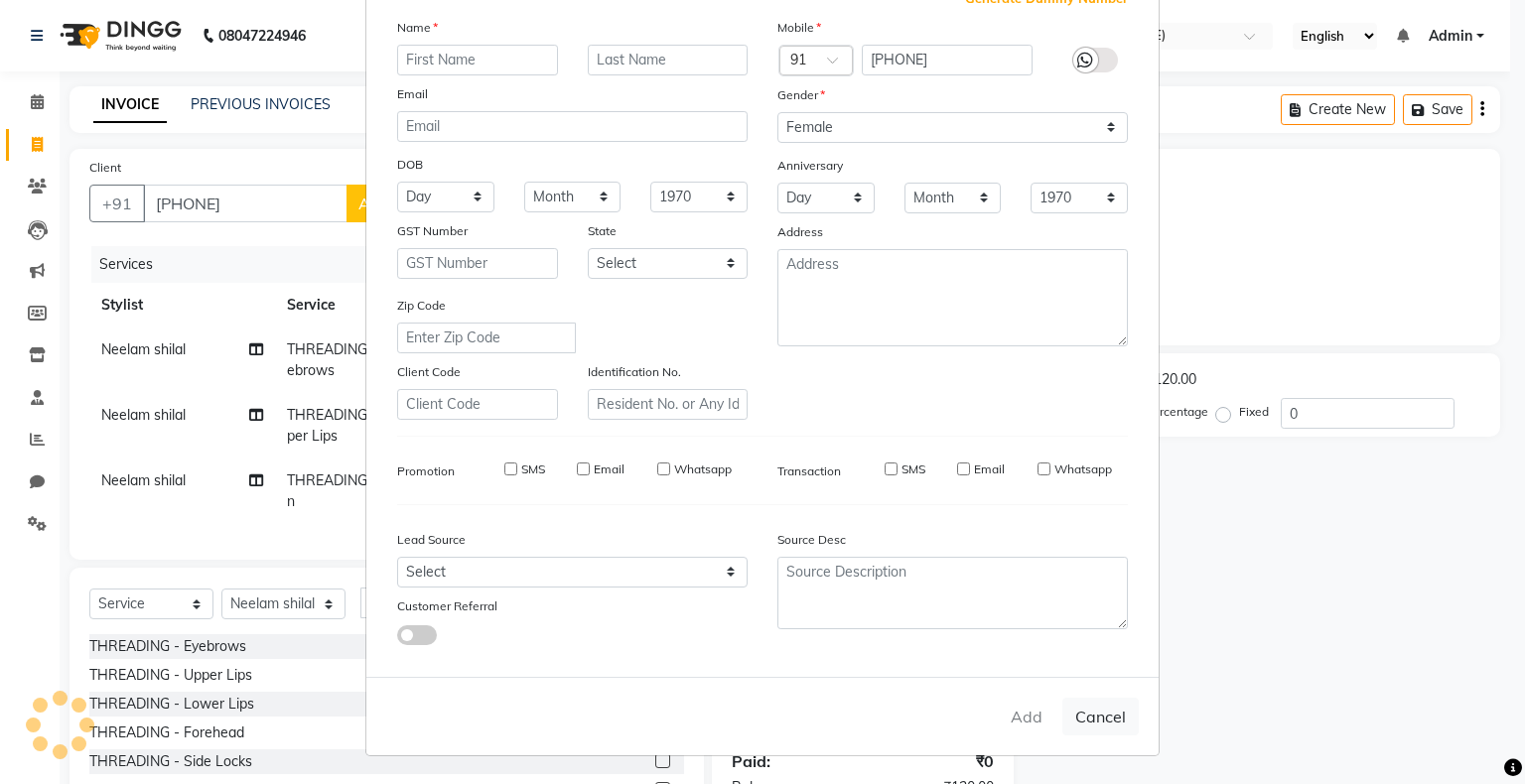 select 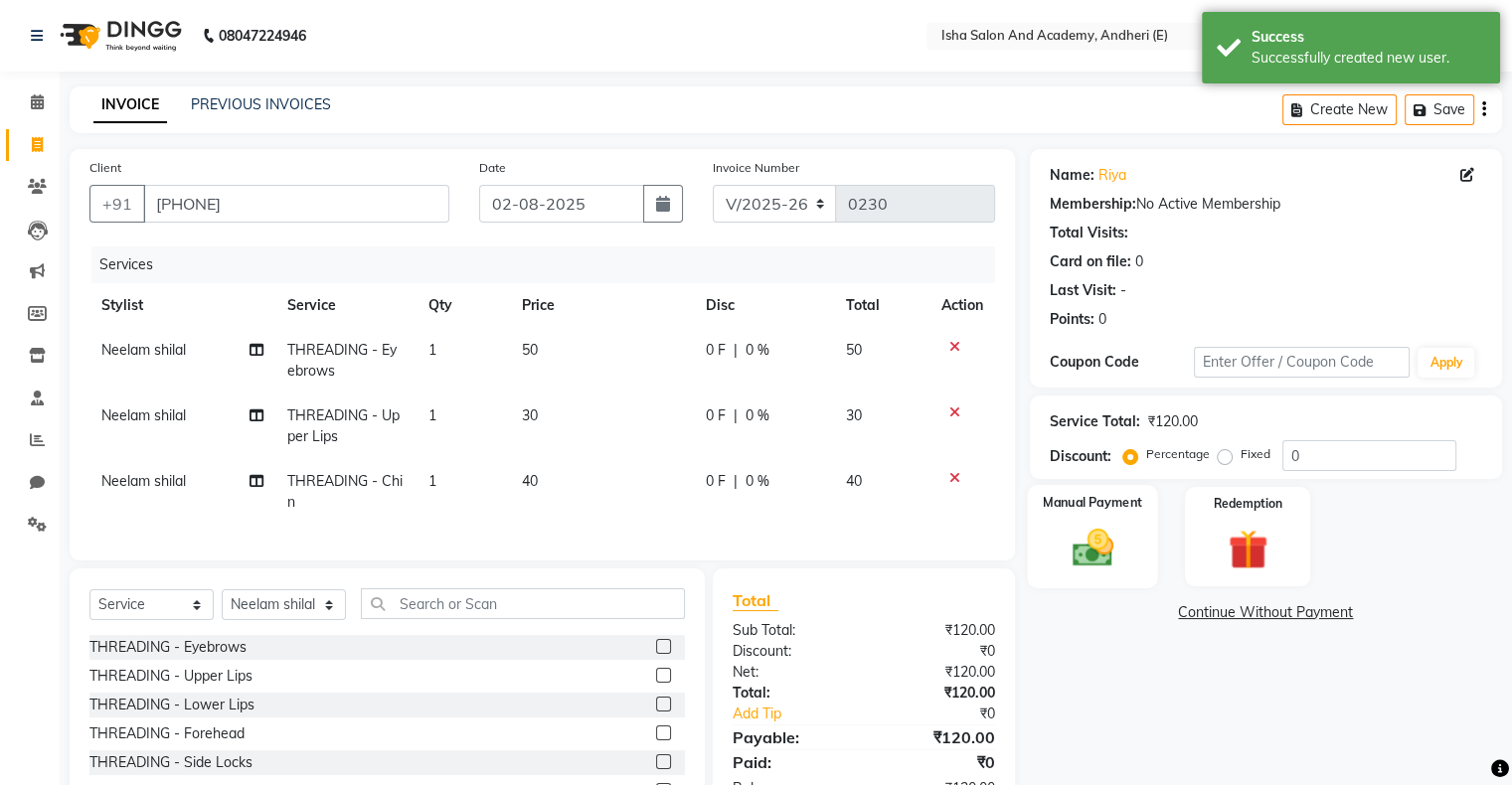 click 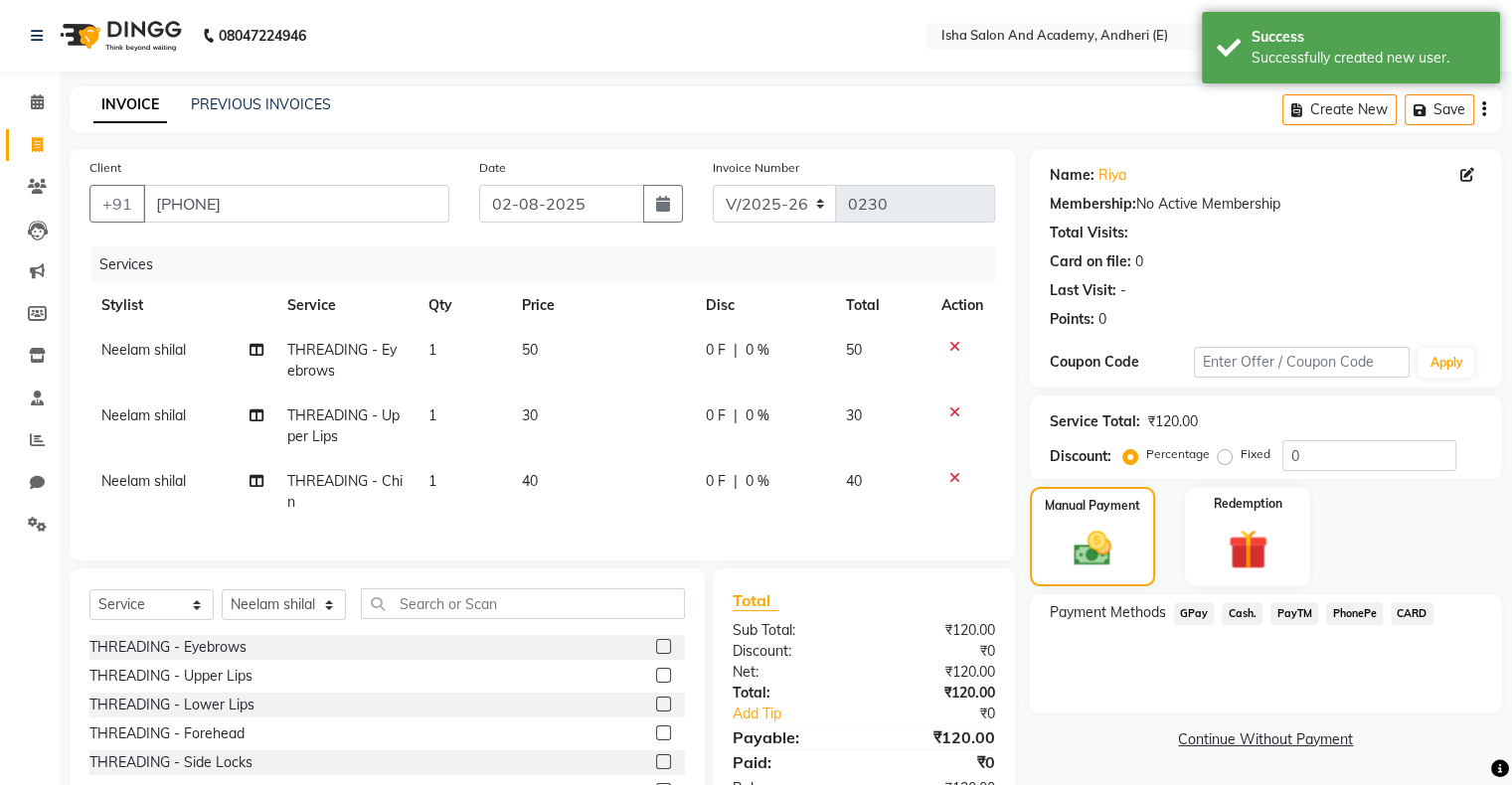 click on "PhonePe" 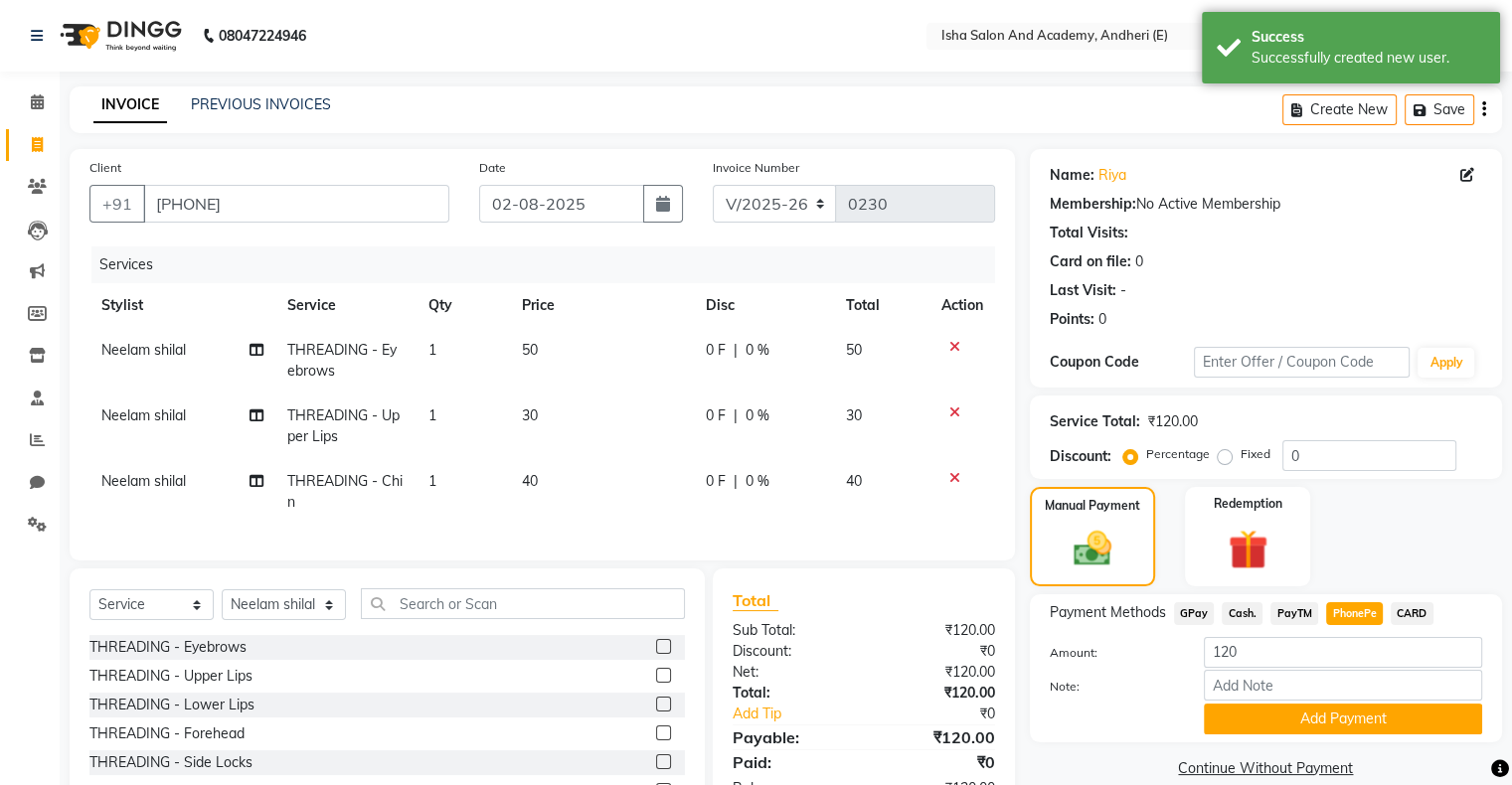 scroll, scrollTop: 121, scrollLeft: 0, axis: vertical 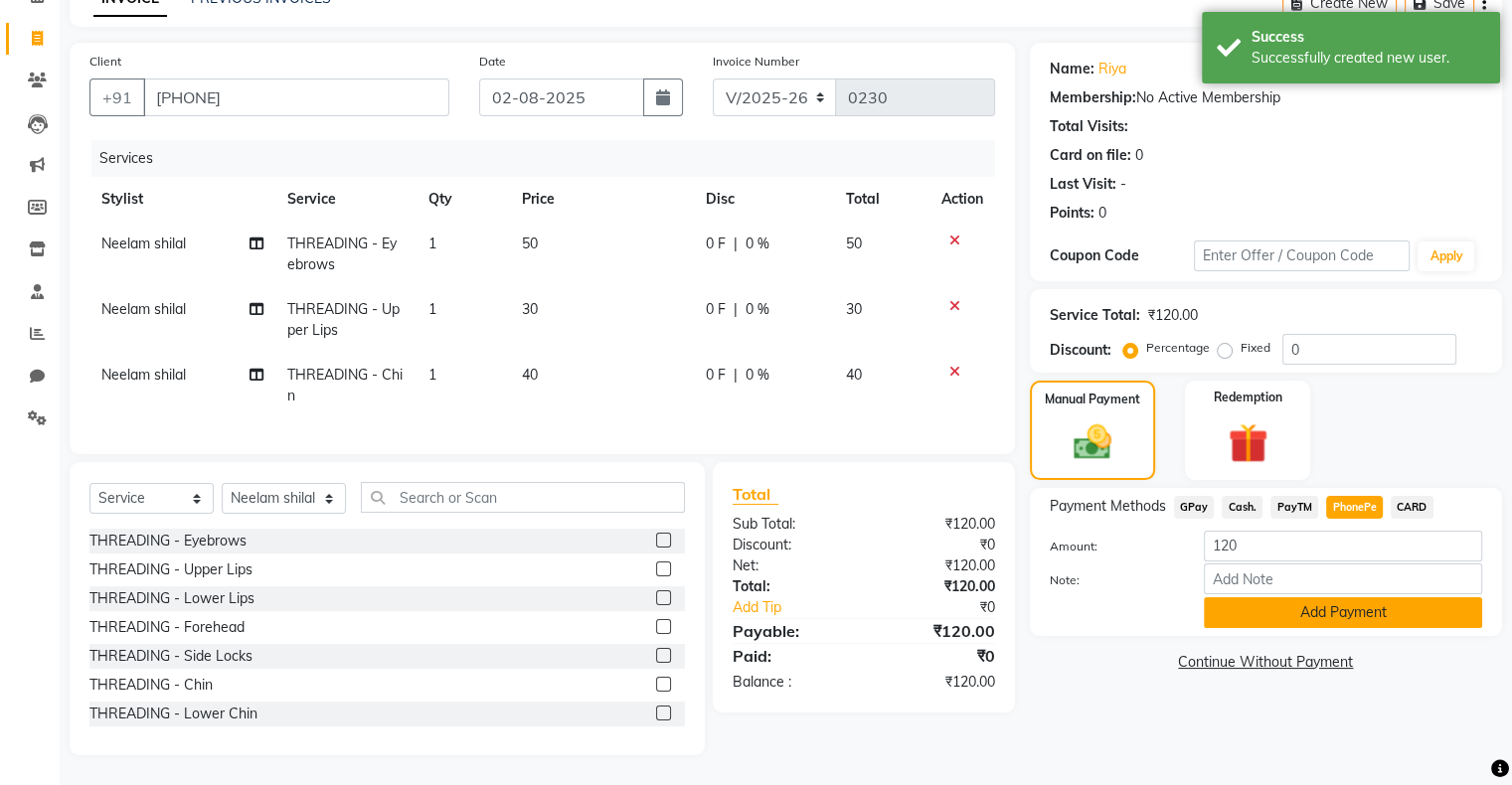 click on "Add Payment" 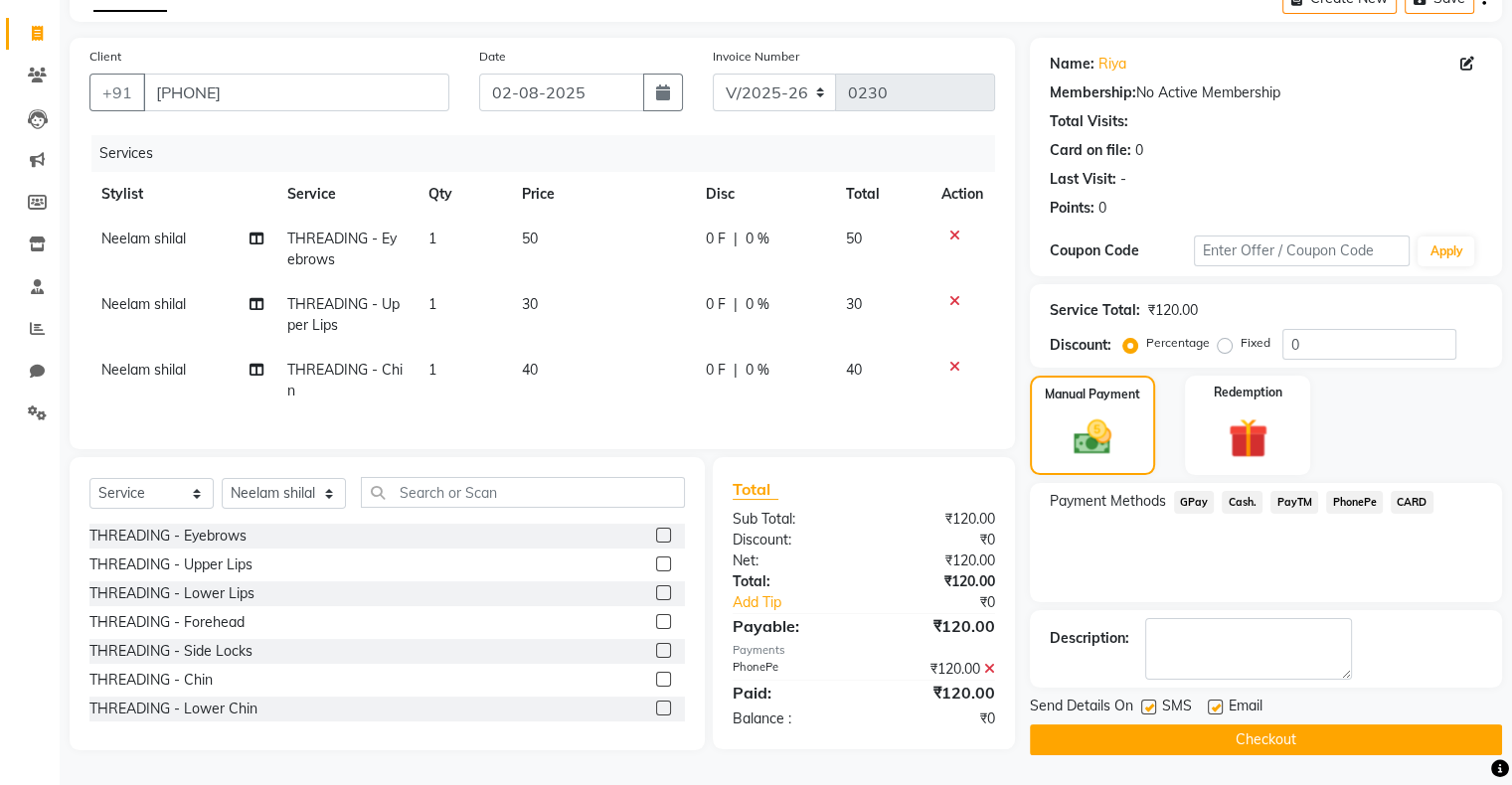 click on "Checkout" 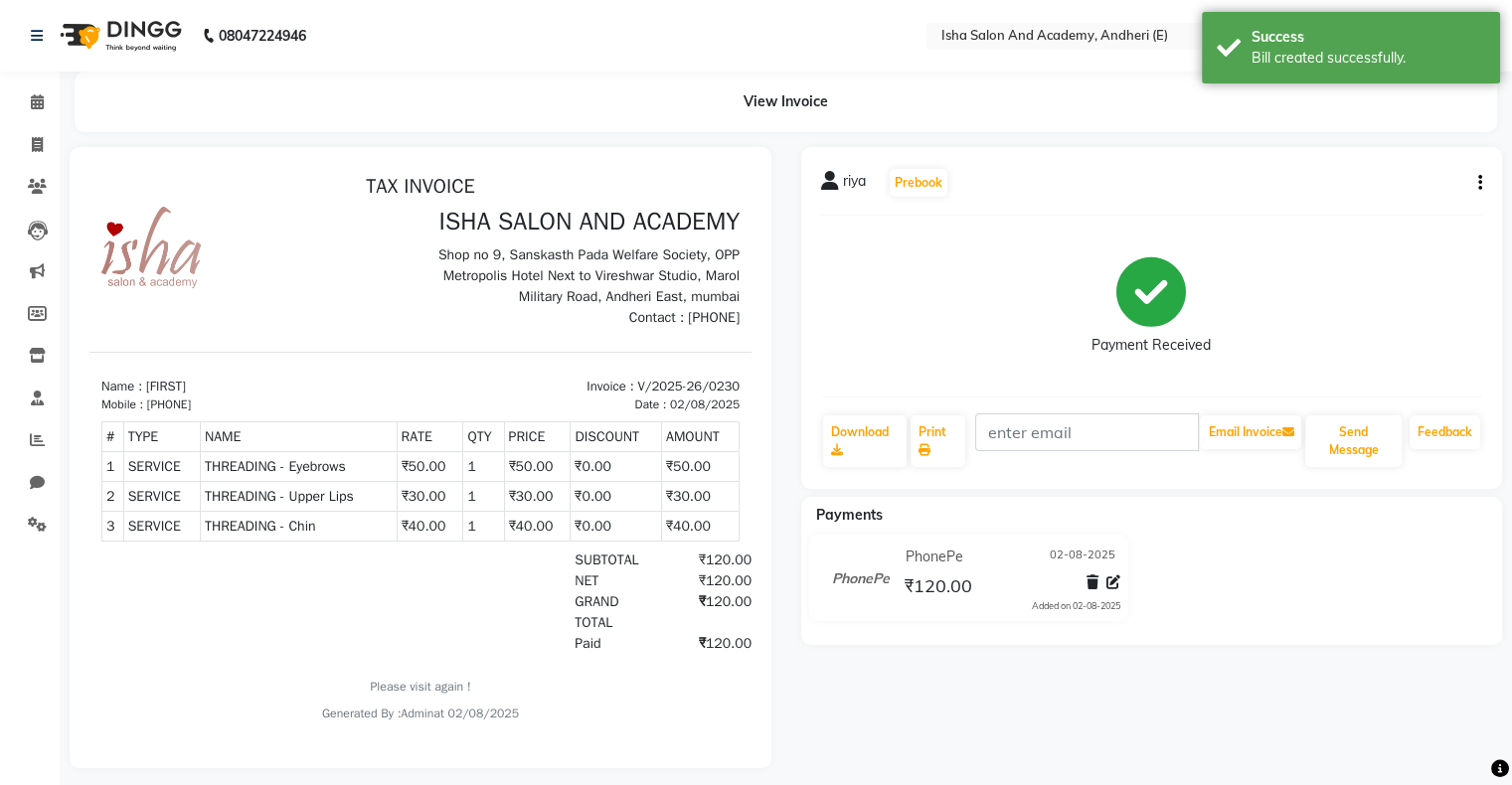 scroll, scrollTop: 0, scrollLeft: 0, axis: both 